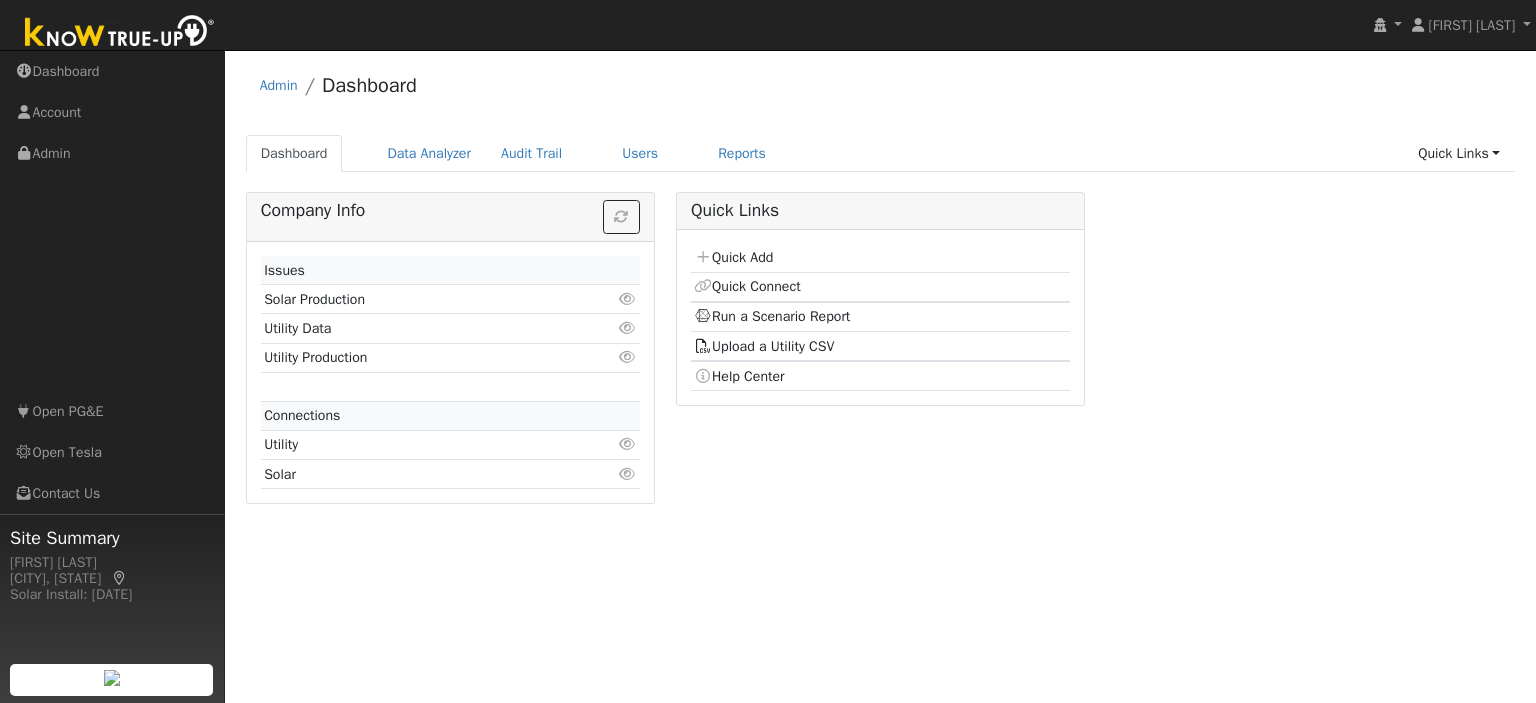 scroll, scrollTop: 0, scrollLeft: 0, axis: both 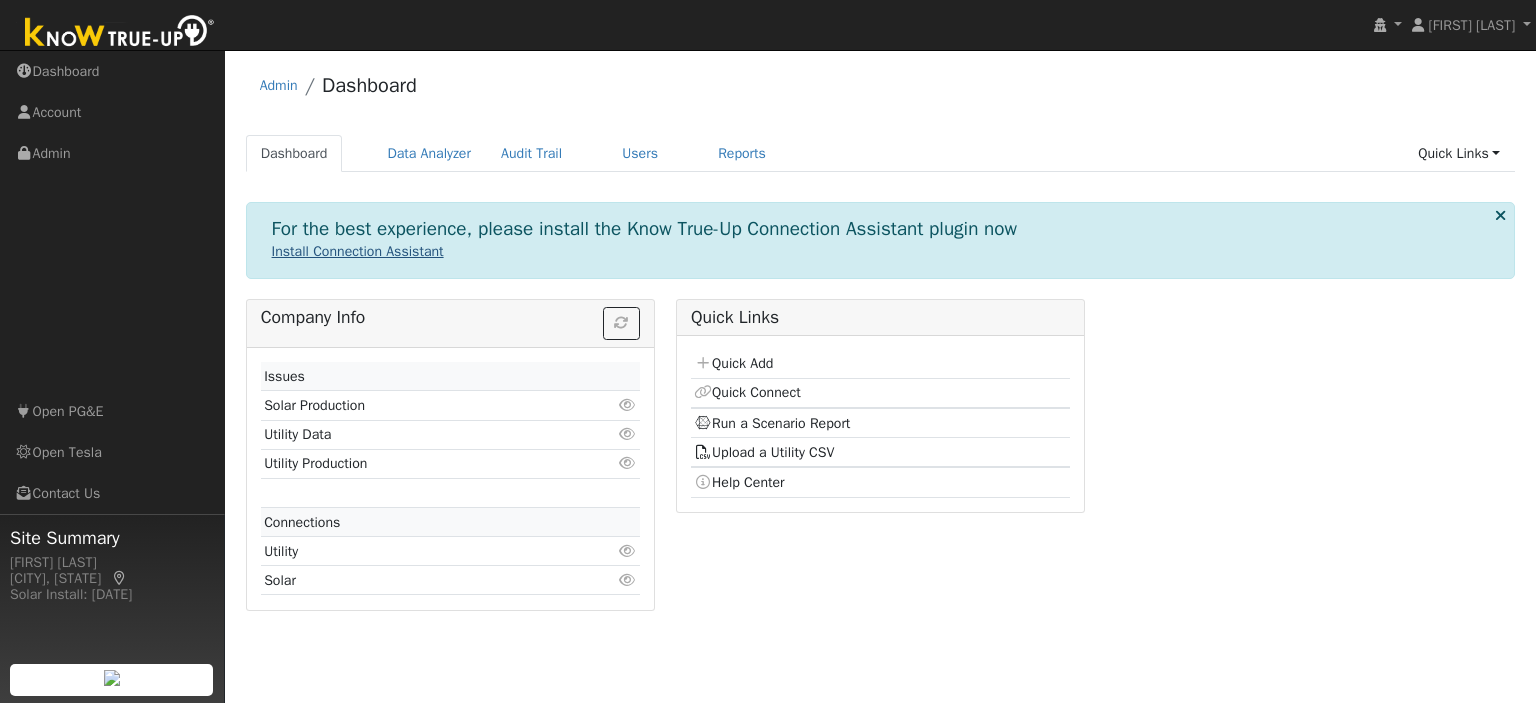 click on "Install Connection Assistant" at bounding box center (358, 251) 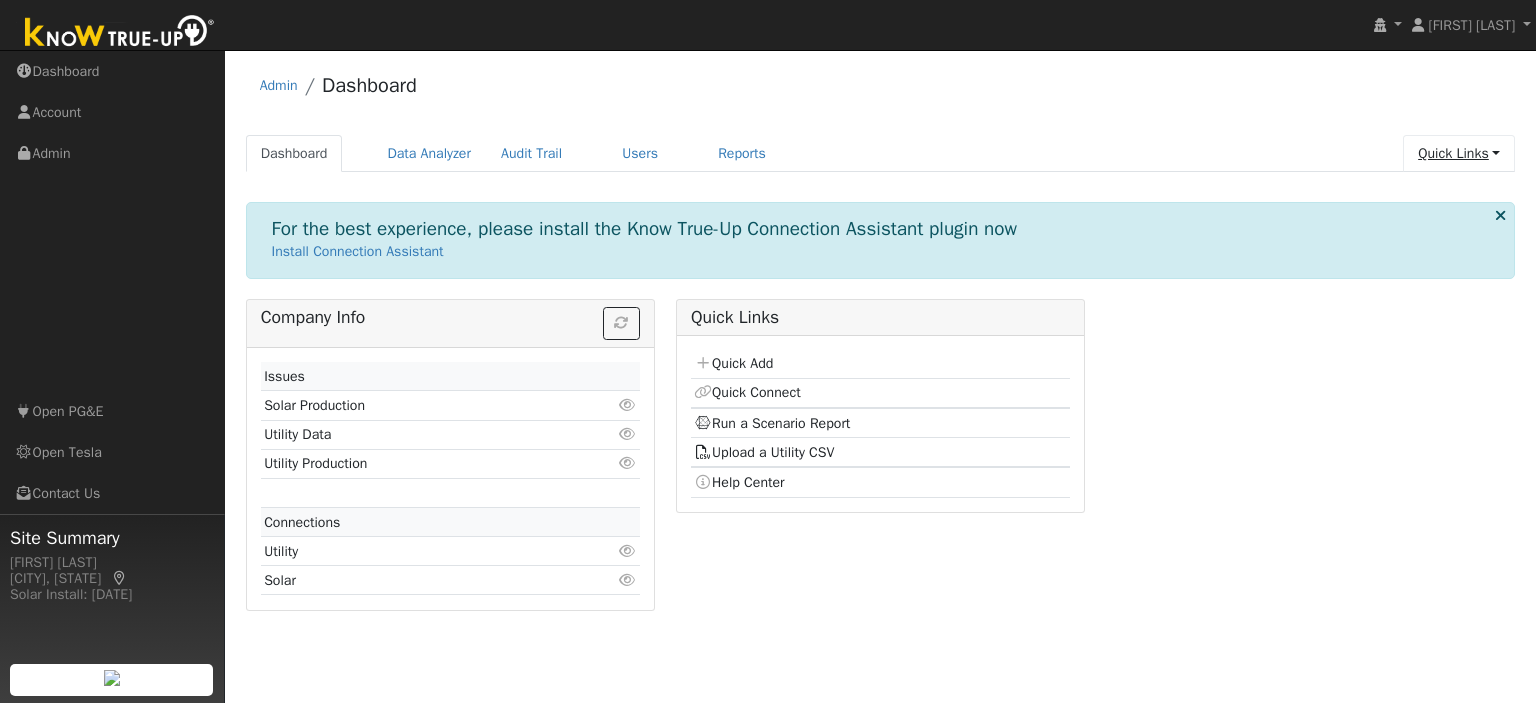 click on "Quick Links" at bounding box center (1459, 153) 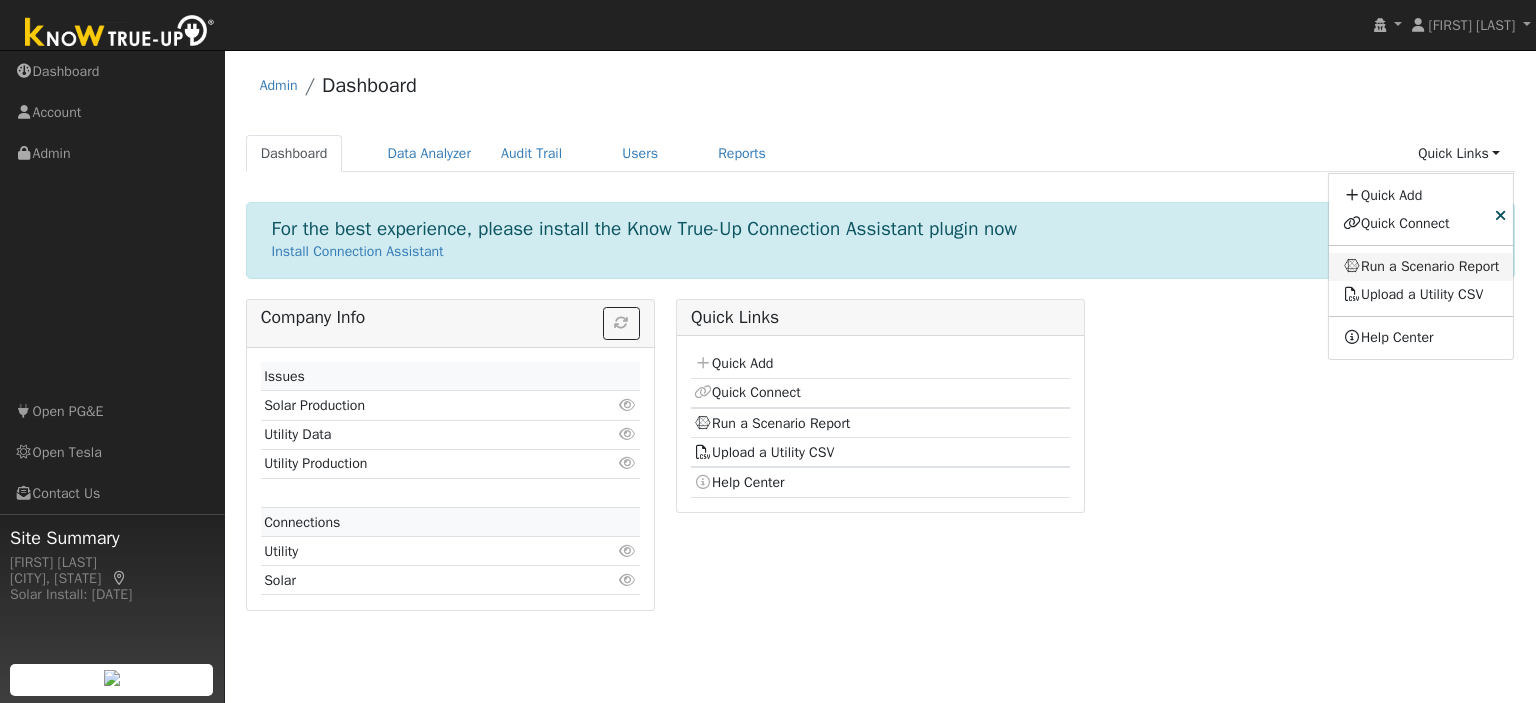click on "Run a Scenario Report" at bounding box center [1421, 267] 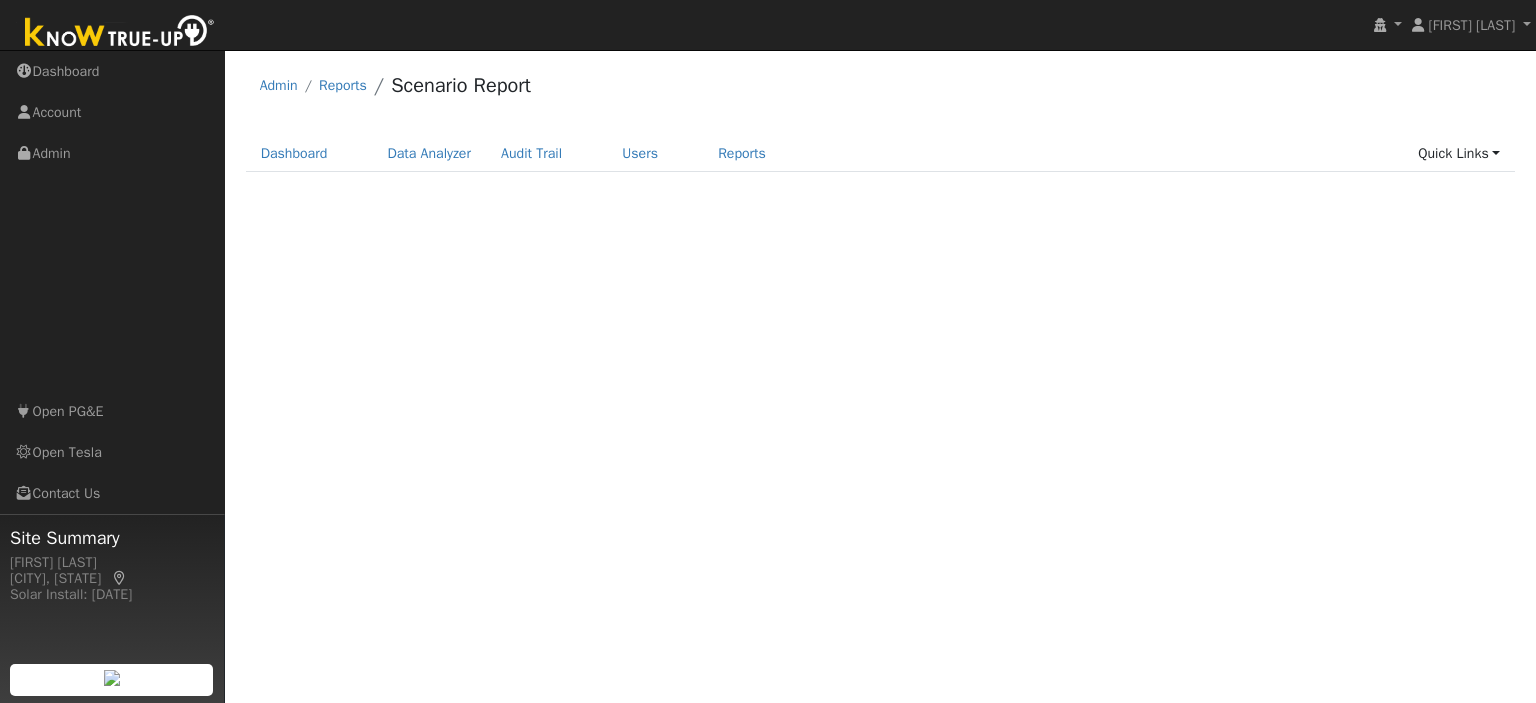 scroll, scrollTop: 0, scrollLeft: 0, axis: both 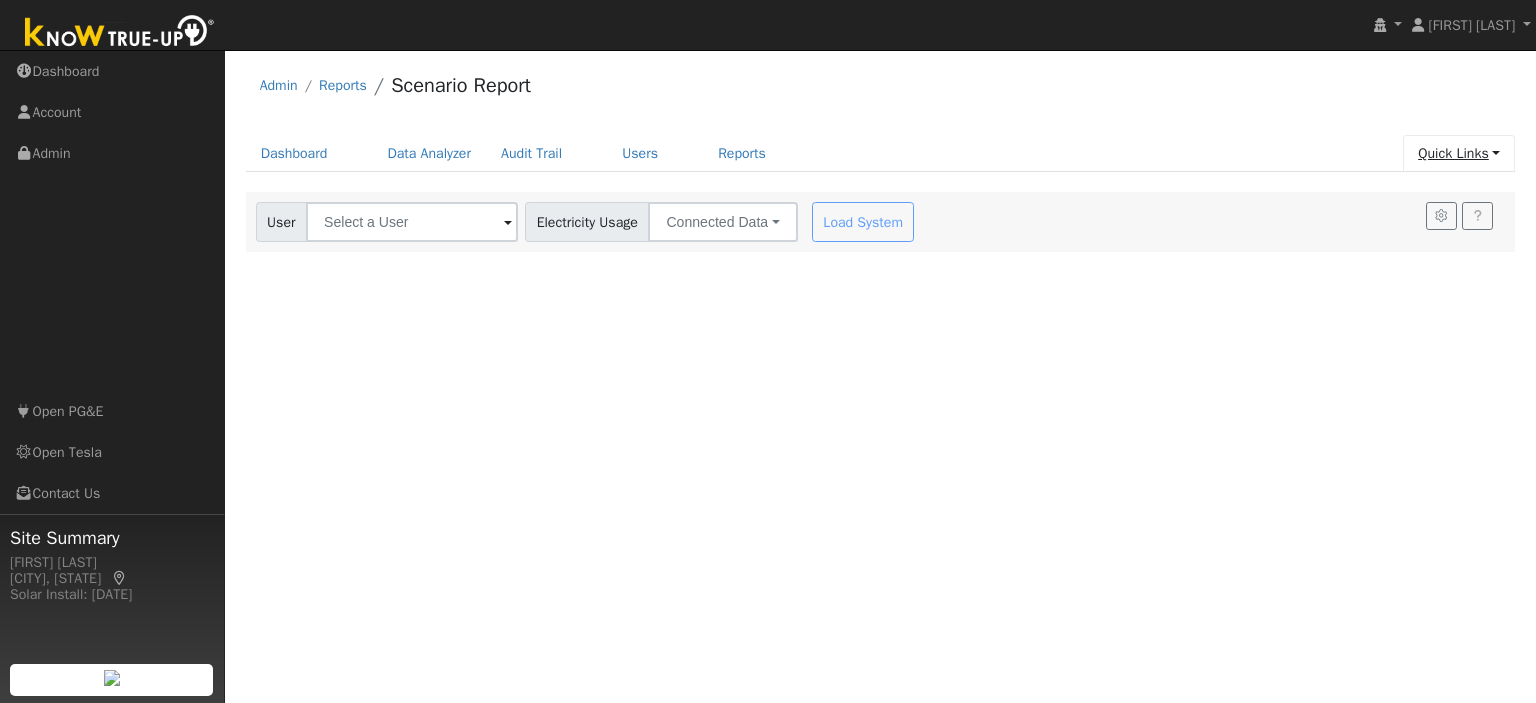 click on "Quick Links" at bounding box center (1459, 153) 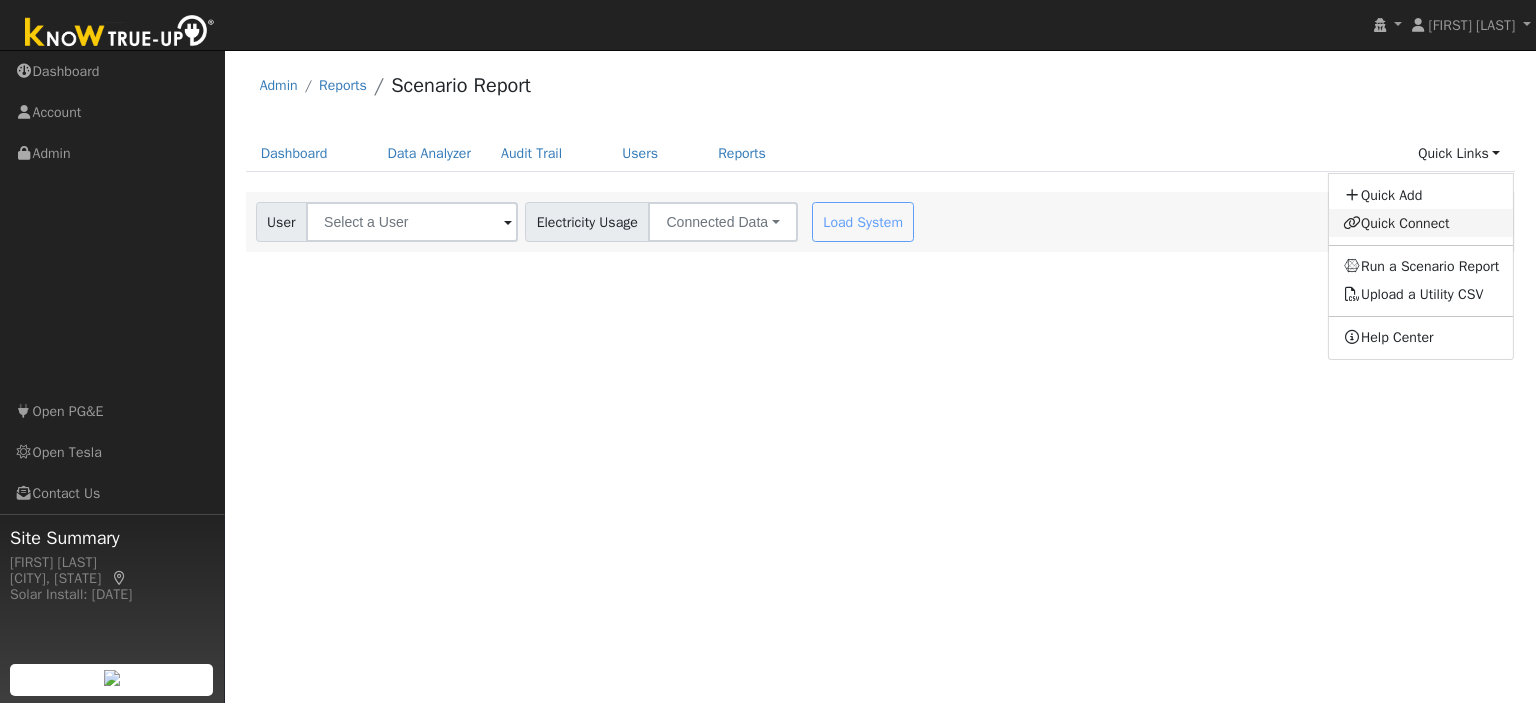 click on "Quick Connect" at bounding box center [1421, 223] 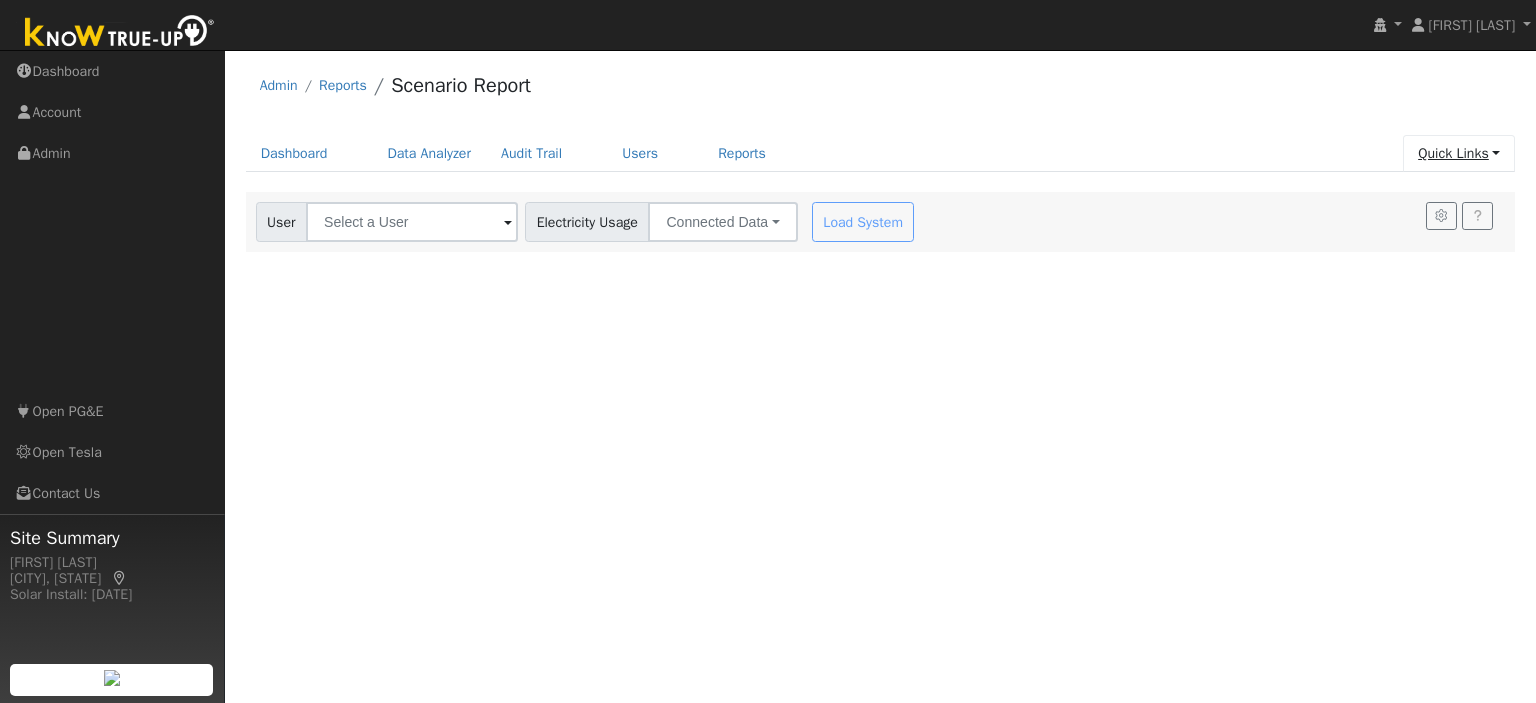 click on "Quick Links" at bounding box center [1459, 153] 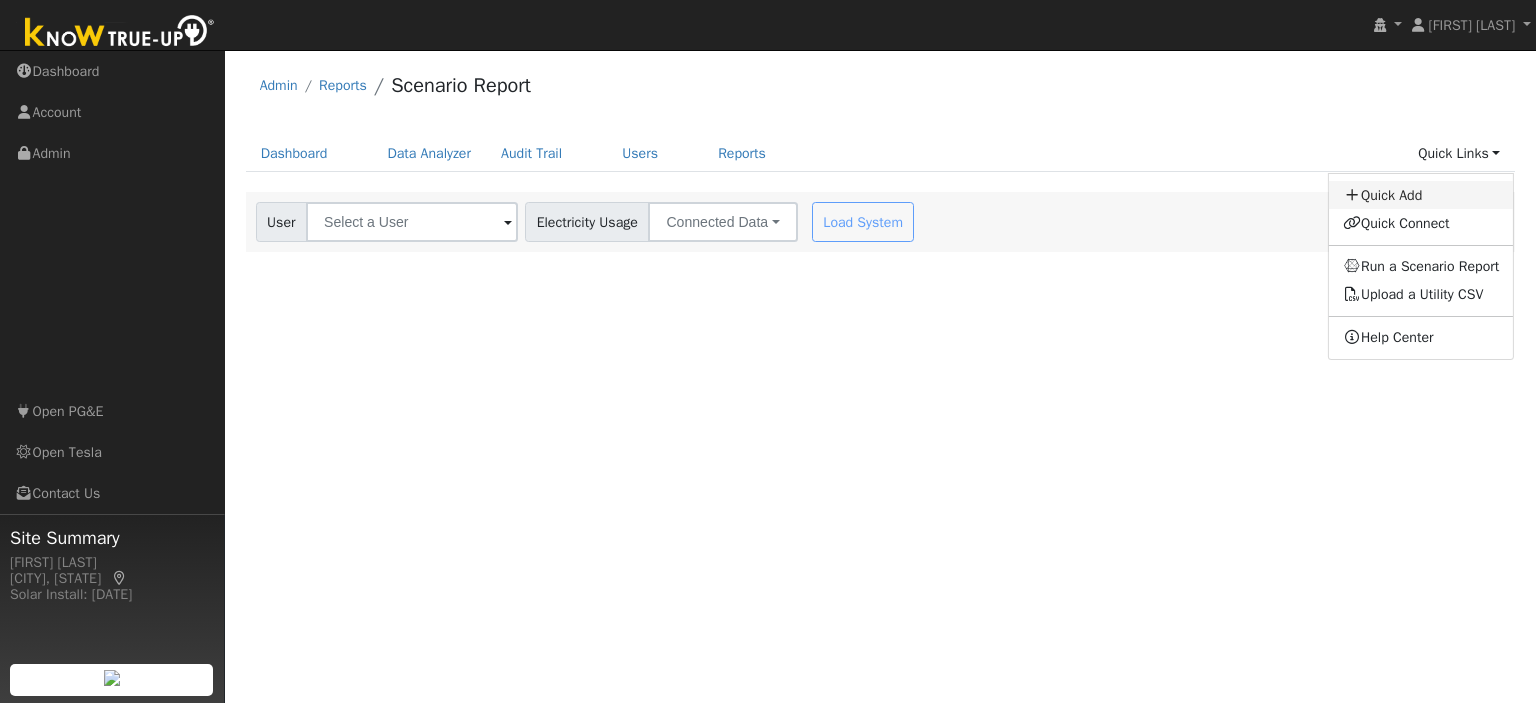 click on "Quick Add" at bounding box center (1421, 195) 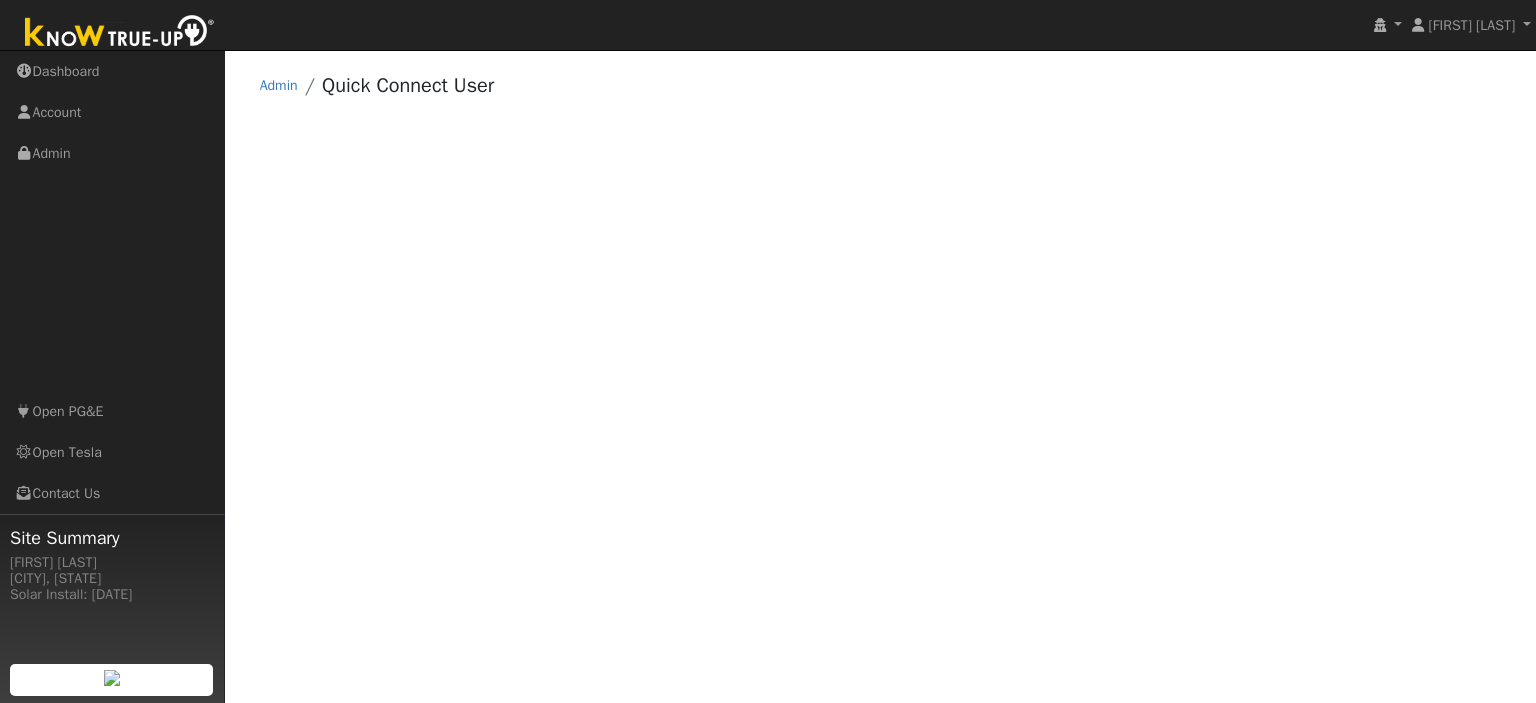 scroll, scrollTop: 0, scrollLeft: 0, axis: both 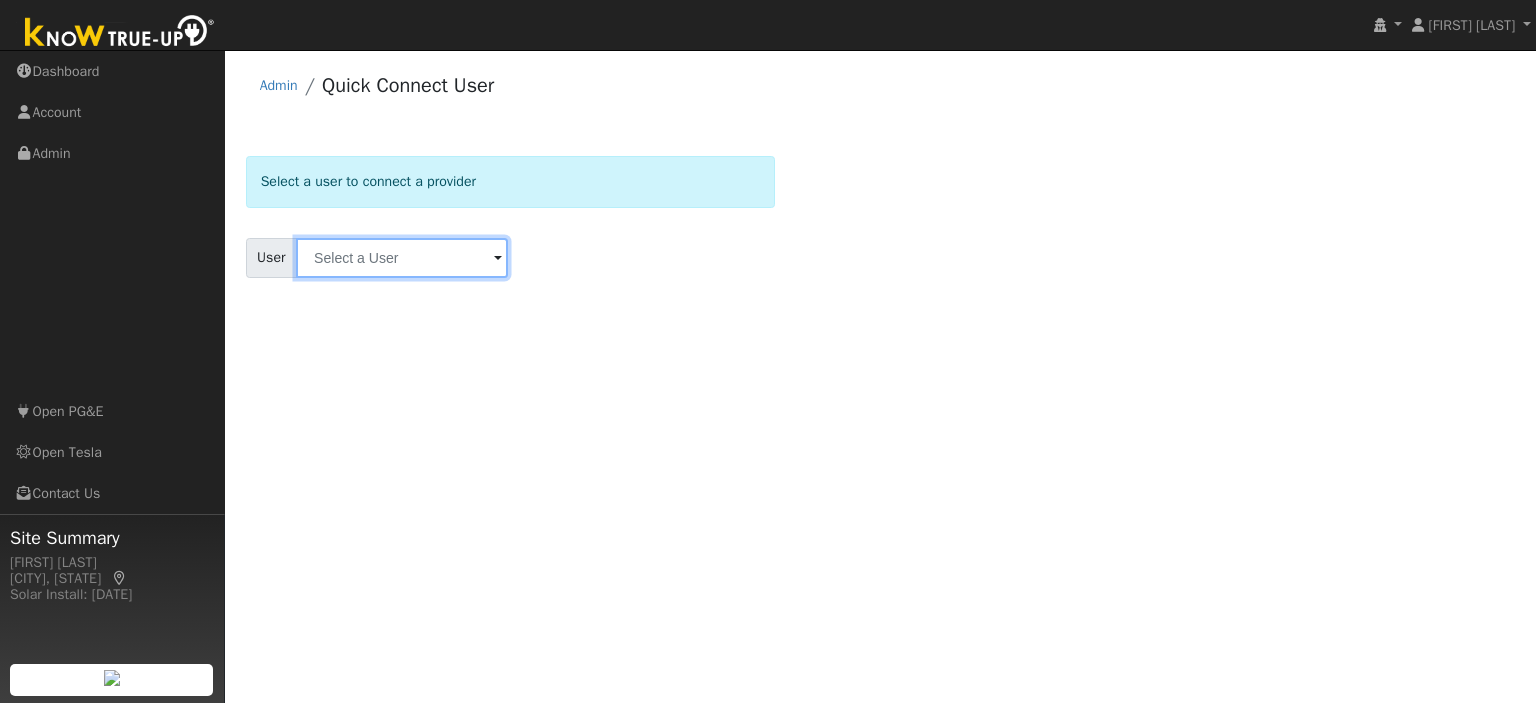 click at bounding box center (402, 258) 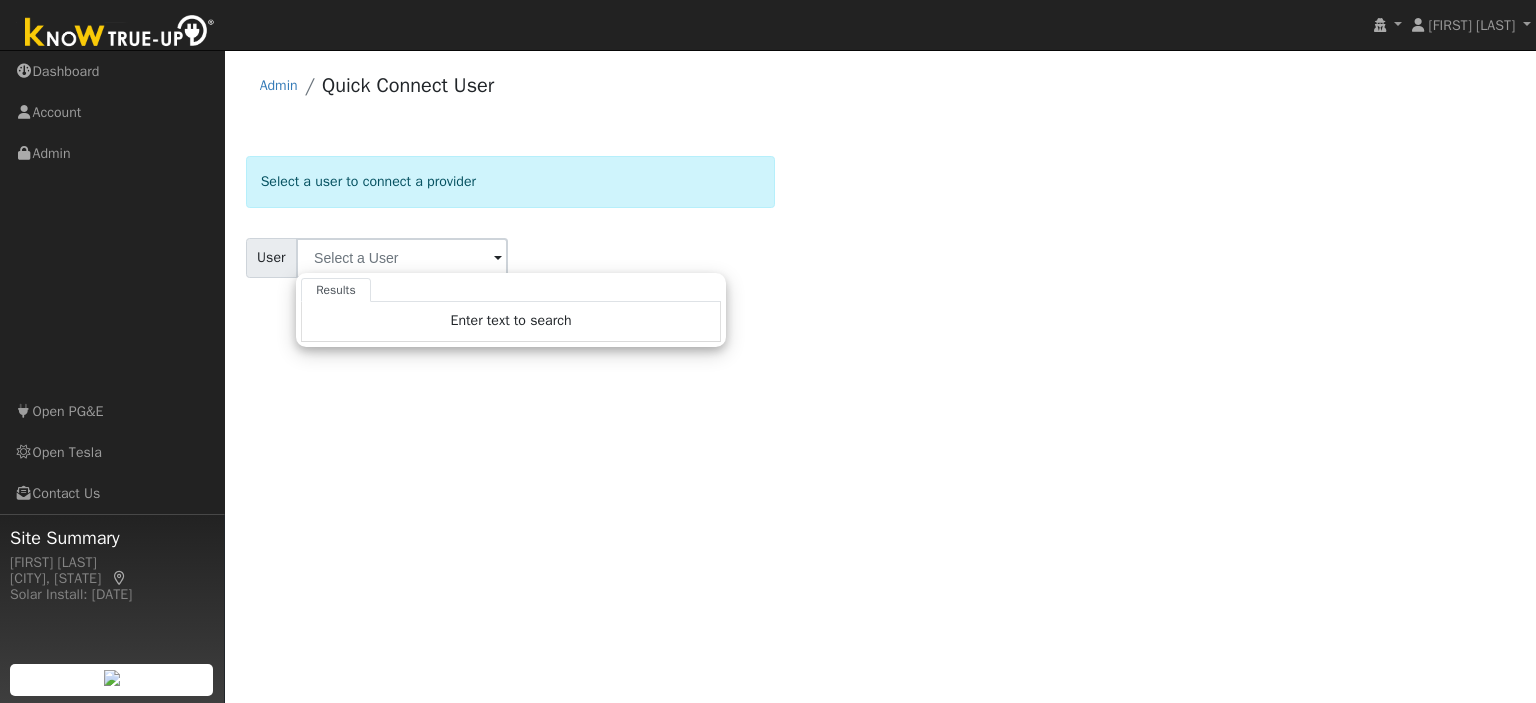 click on "Select a user to connect a provider User Results  Enter text to search   Enter text to search   No history  Account   Select an Ac... No Yes" at bounding box center [881, 241] 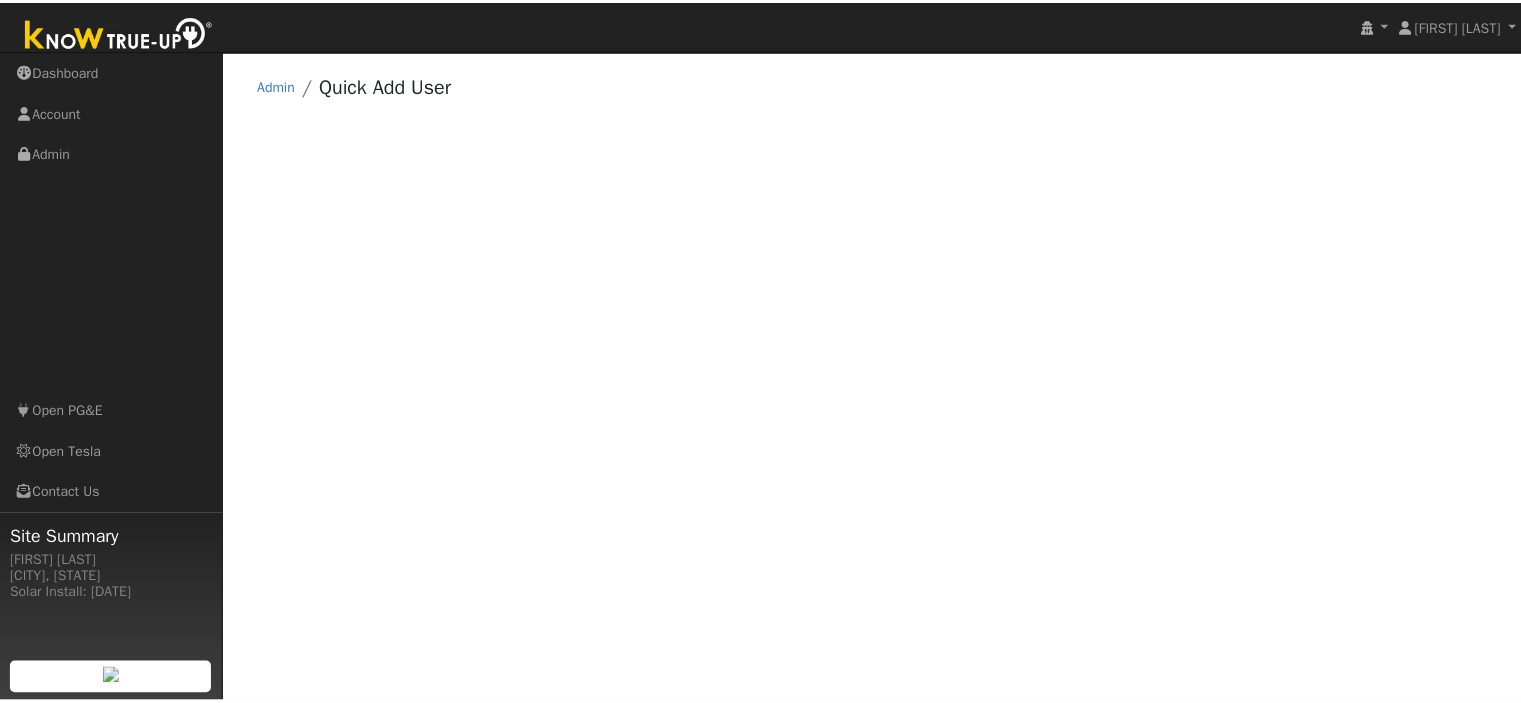 scroll, scrollTop: 0, scrollLeft: 0, axis: both 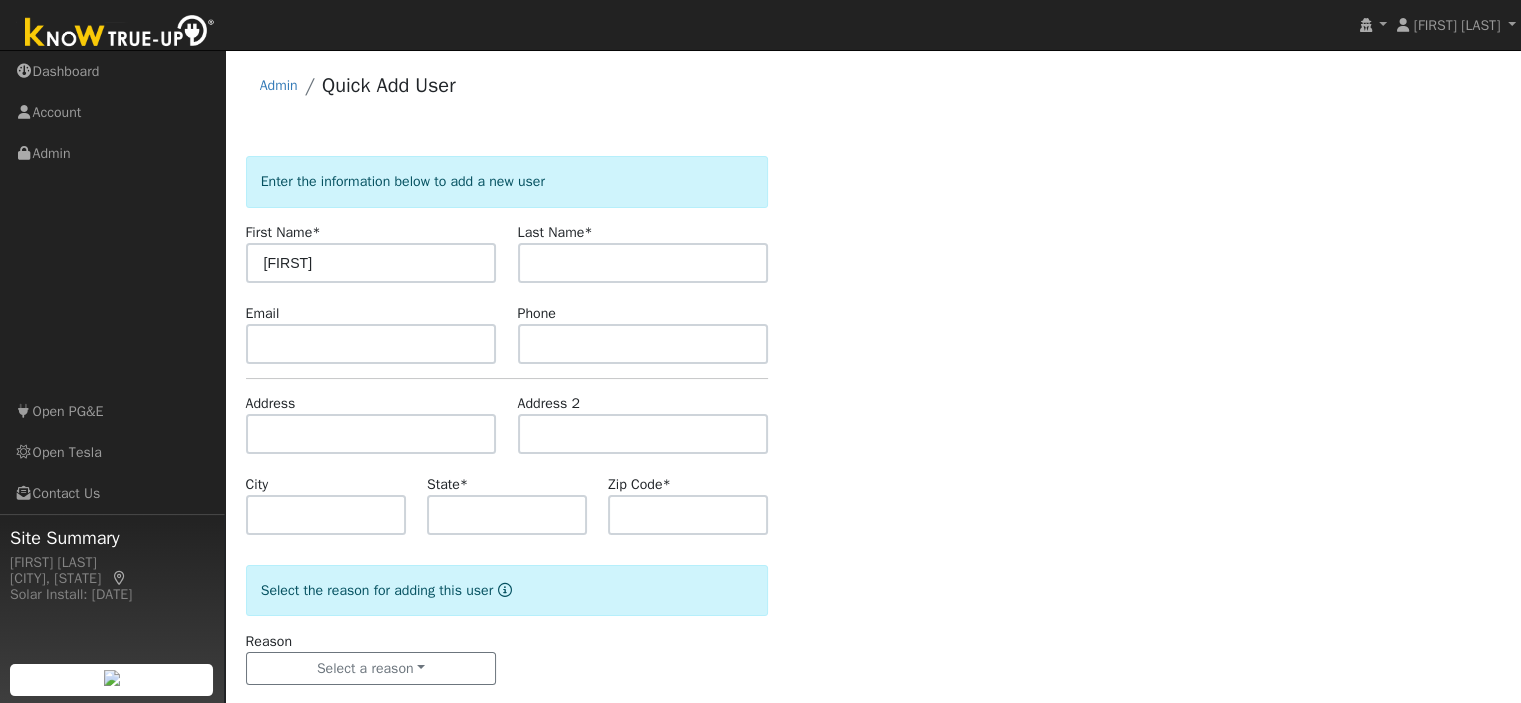 type on "[FIRST]" 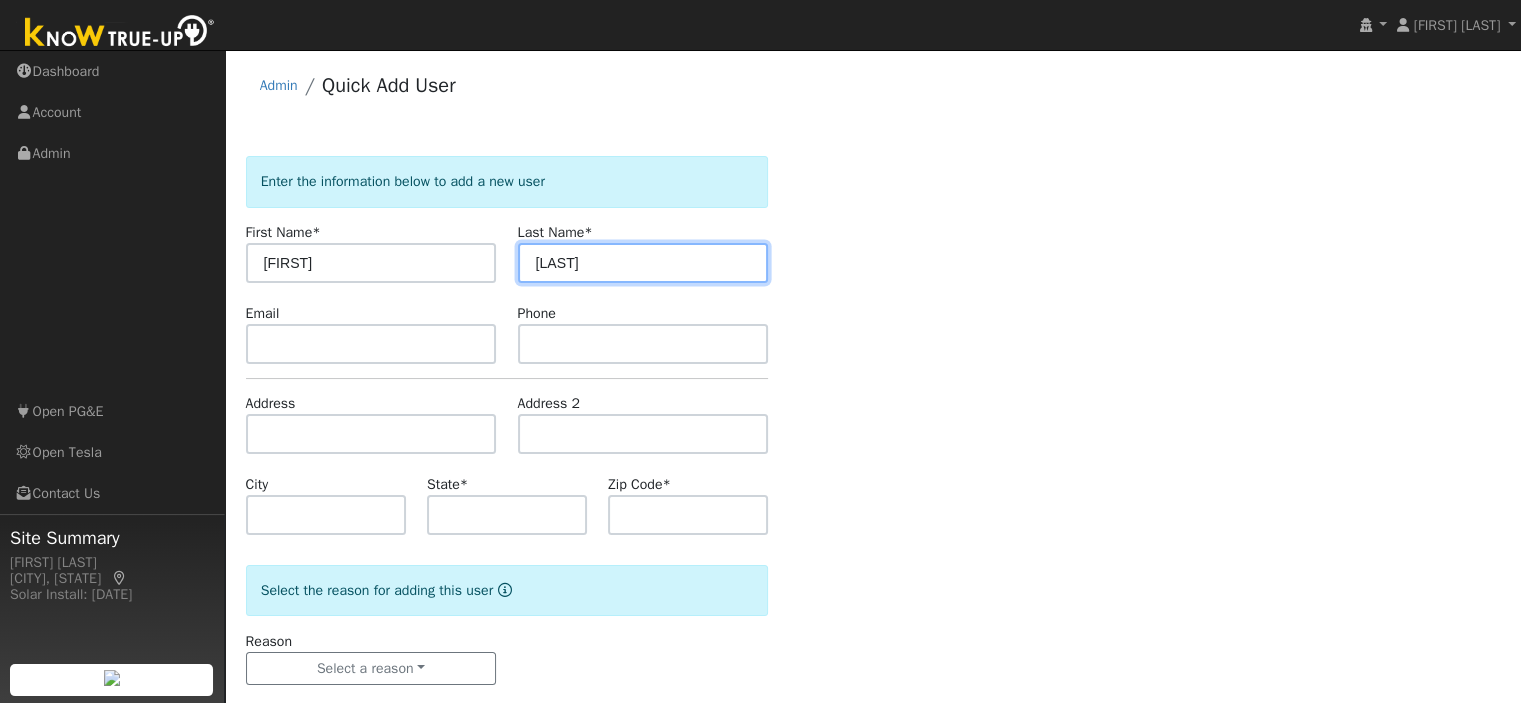 type on "[LAST]" 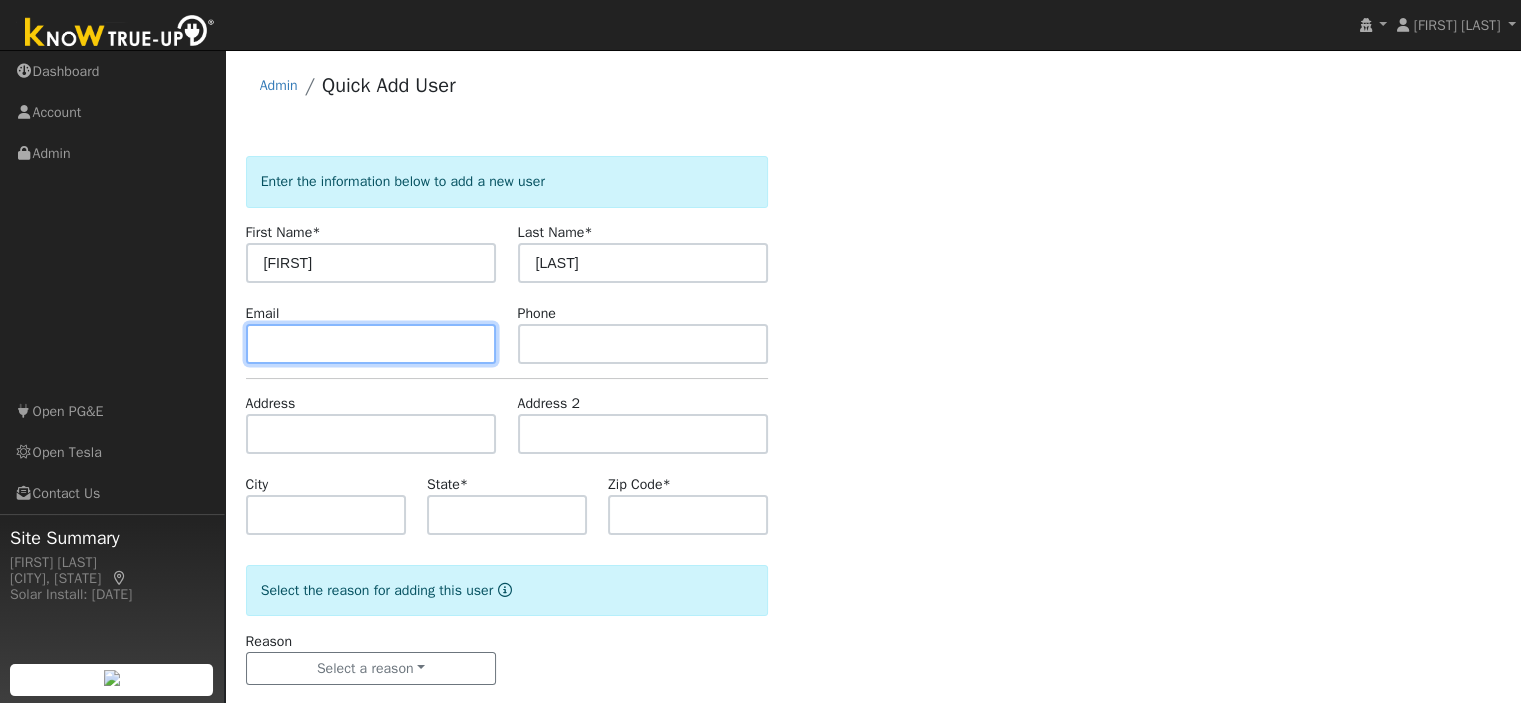 paste on "[EMAIL]" 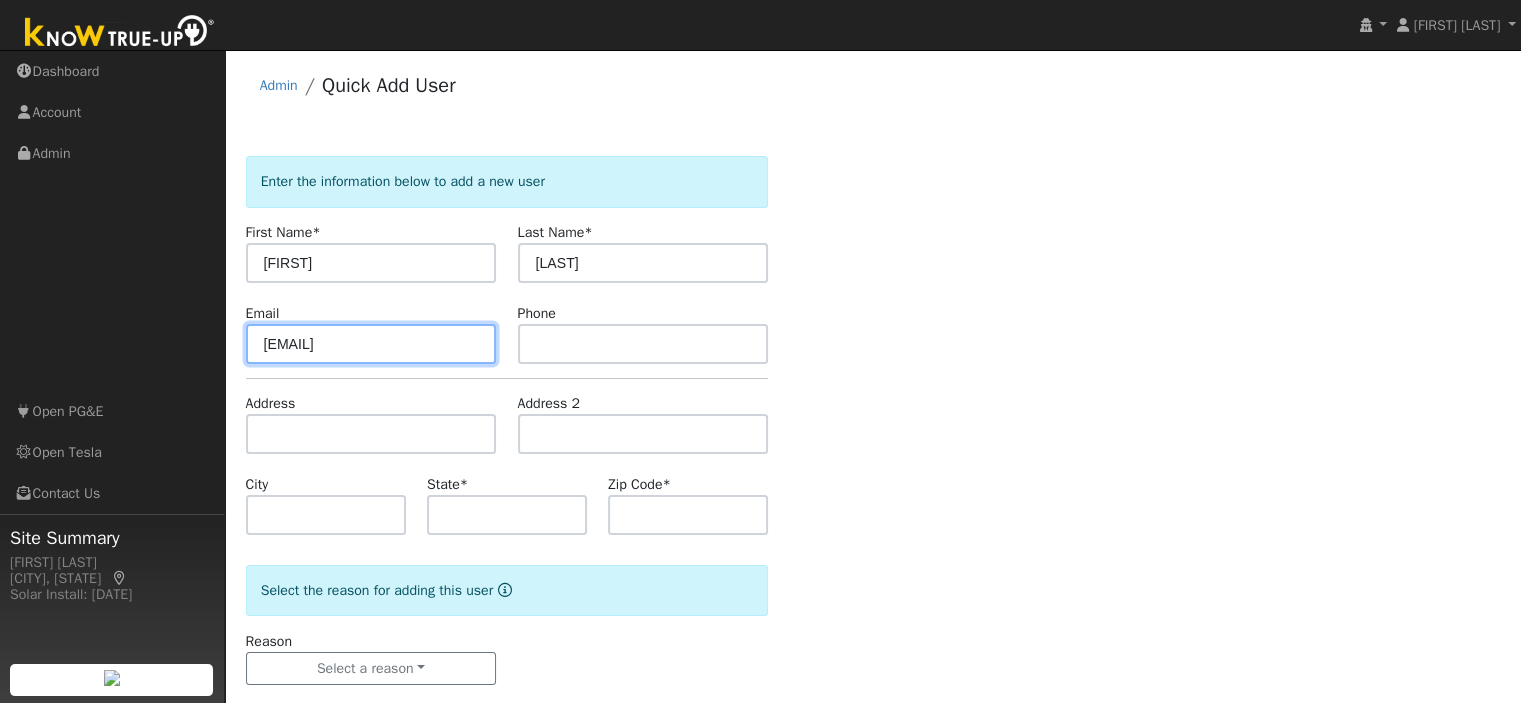 type on "[EMAIL]" 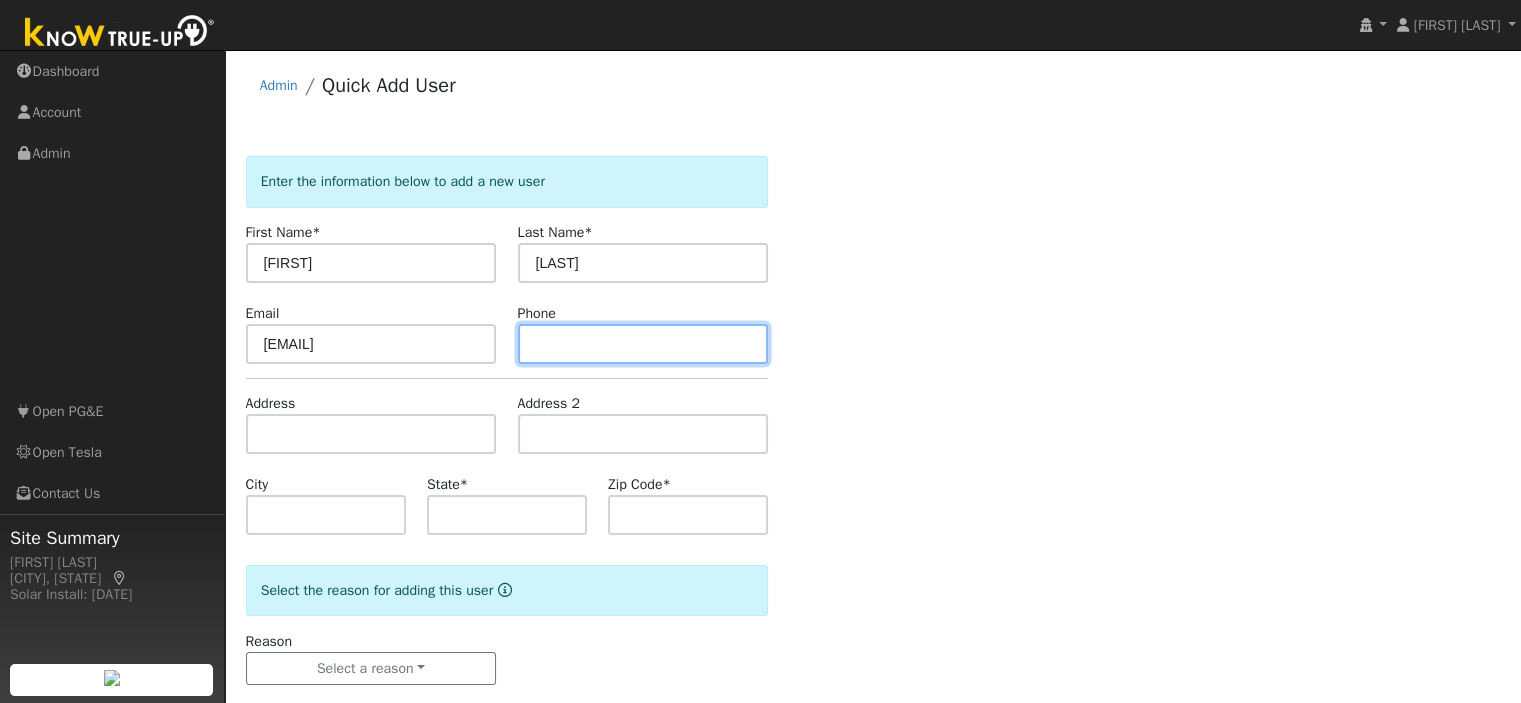 paste on "[PHONE]" 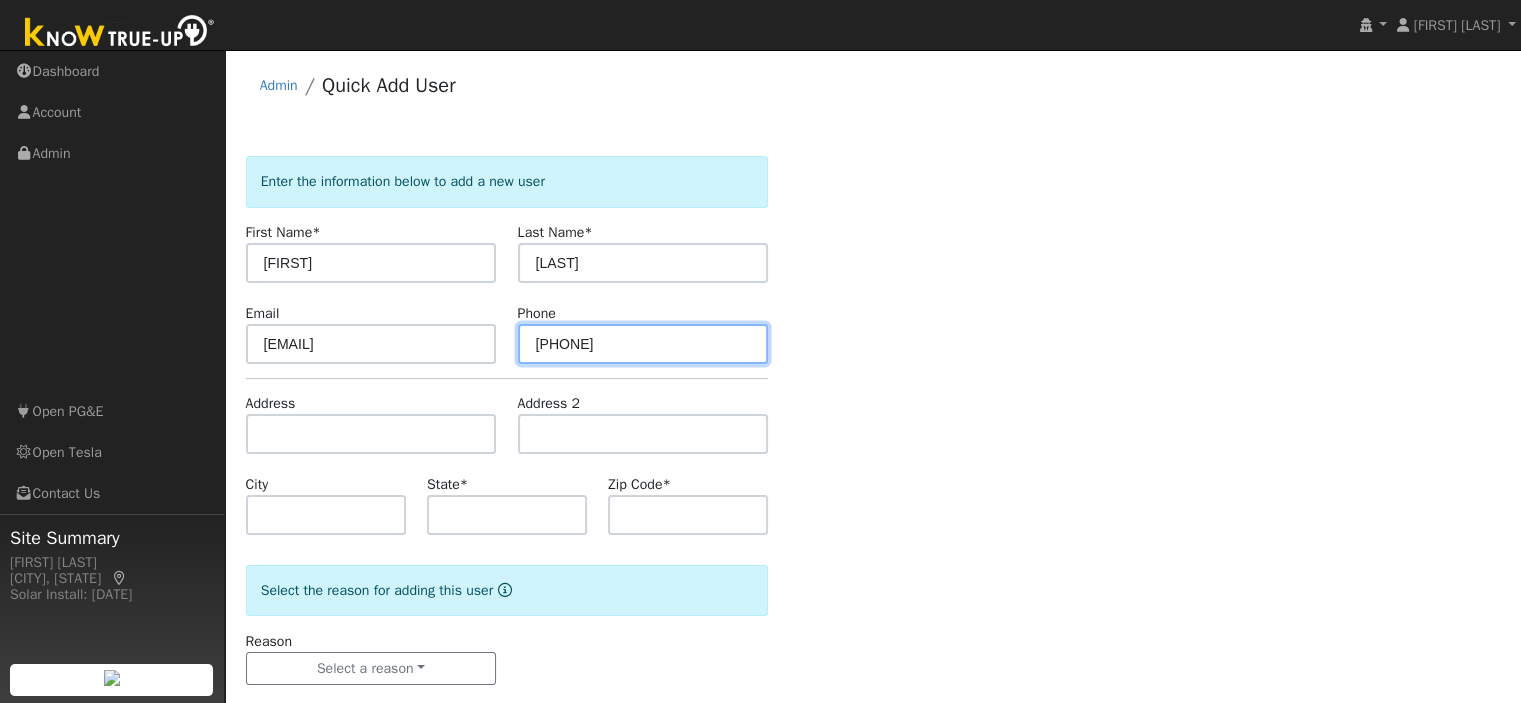 type on "[PHONE]" 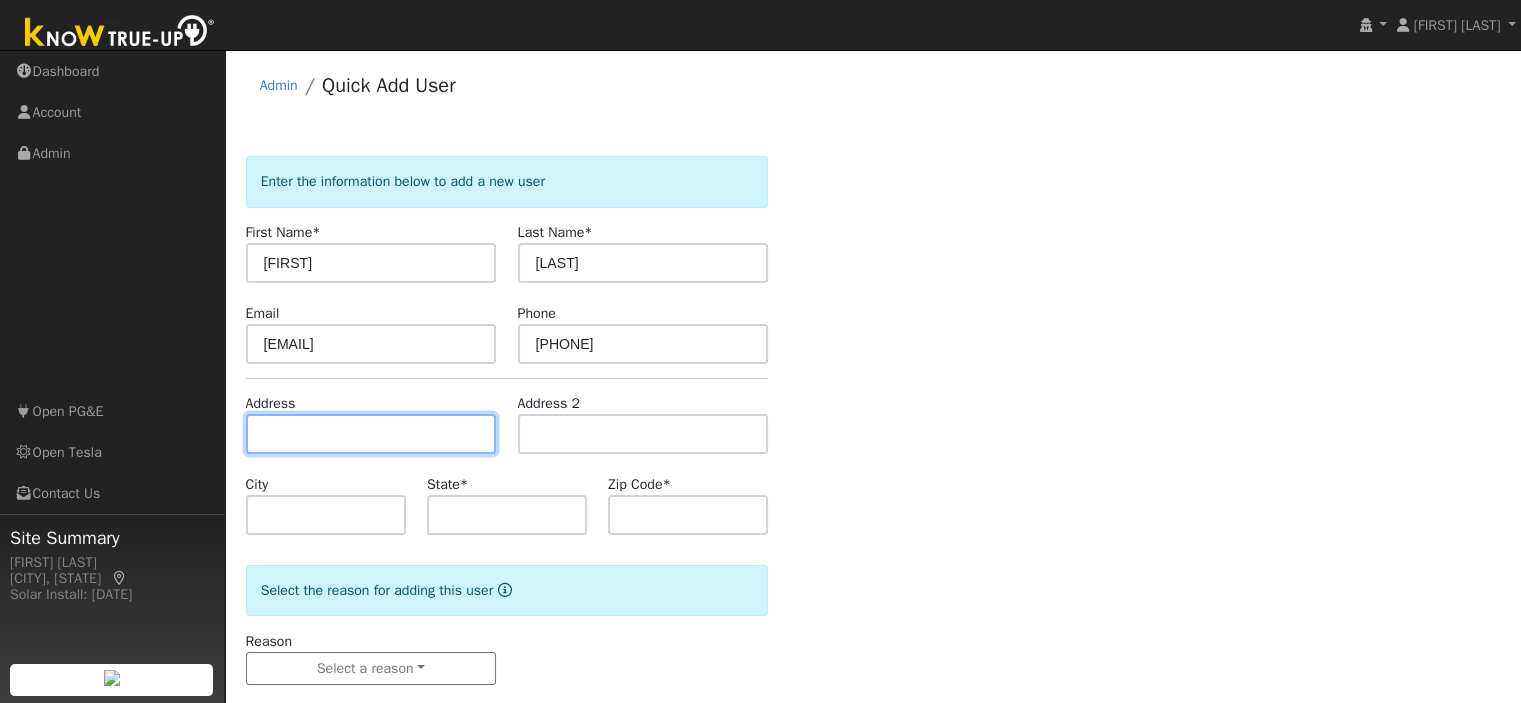 paste on "[NUMBER] [STREET]" 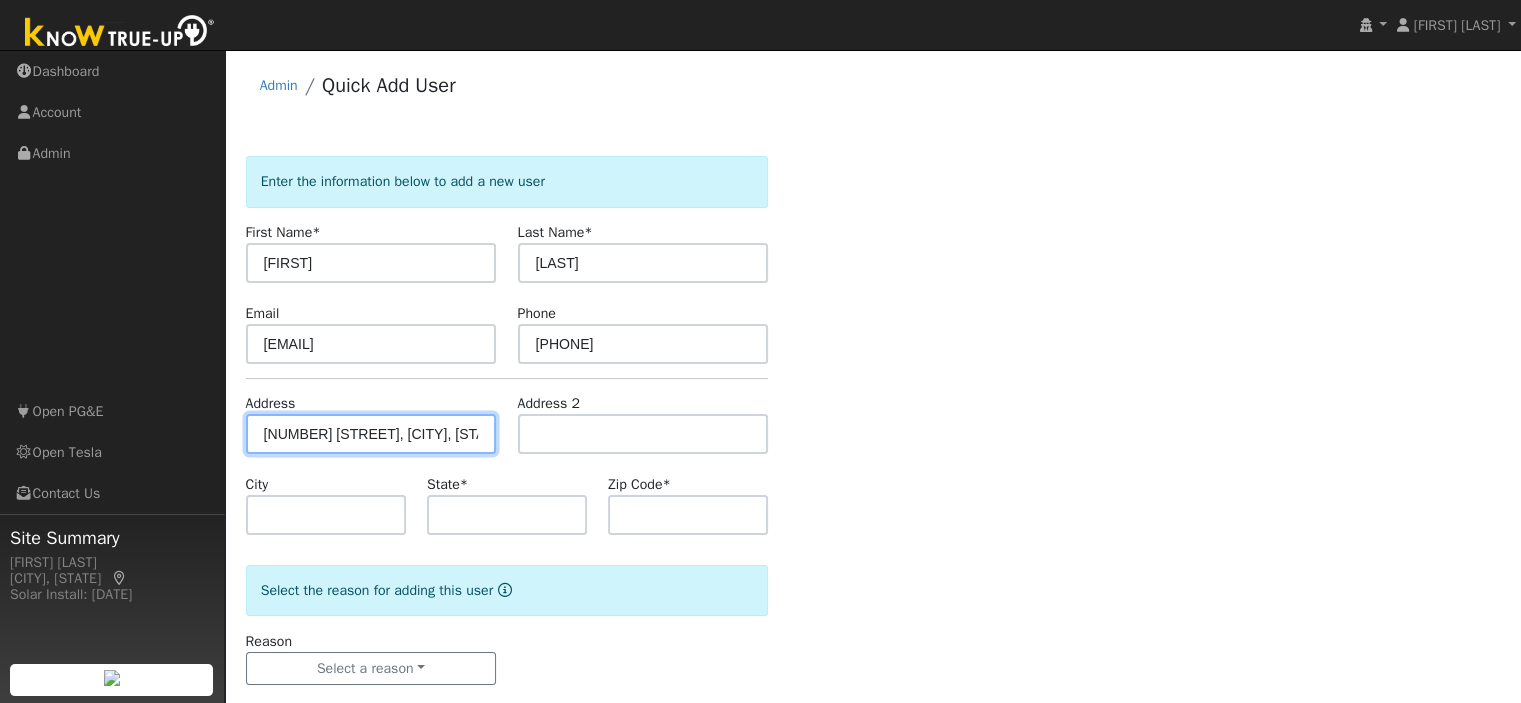 type on "[STREET]" 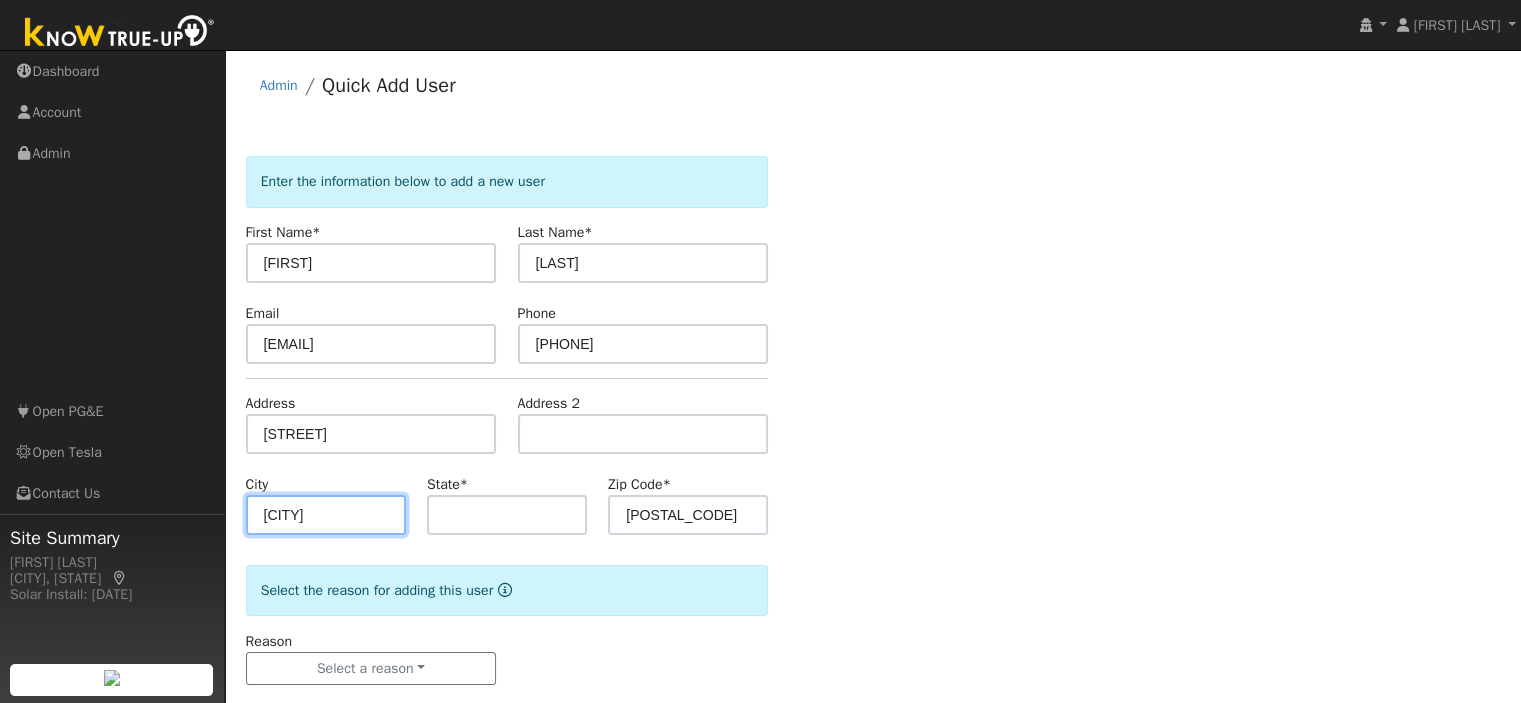 click on "Hayward" at bounding box center [326, 515] 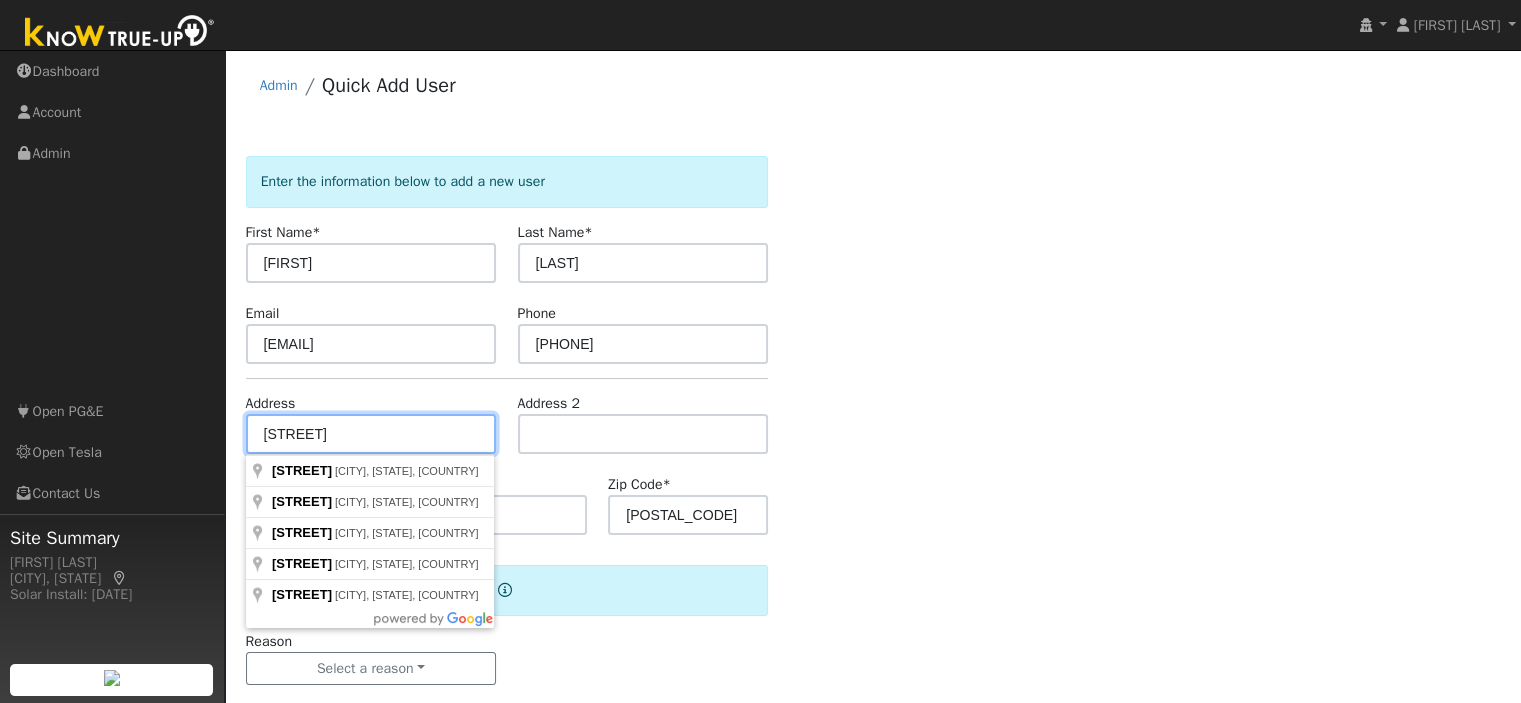 drag, startPoint x: 335, startPoint y: 437, endPoint x: 231, endPoint y: 442, distance: 104.120125 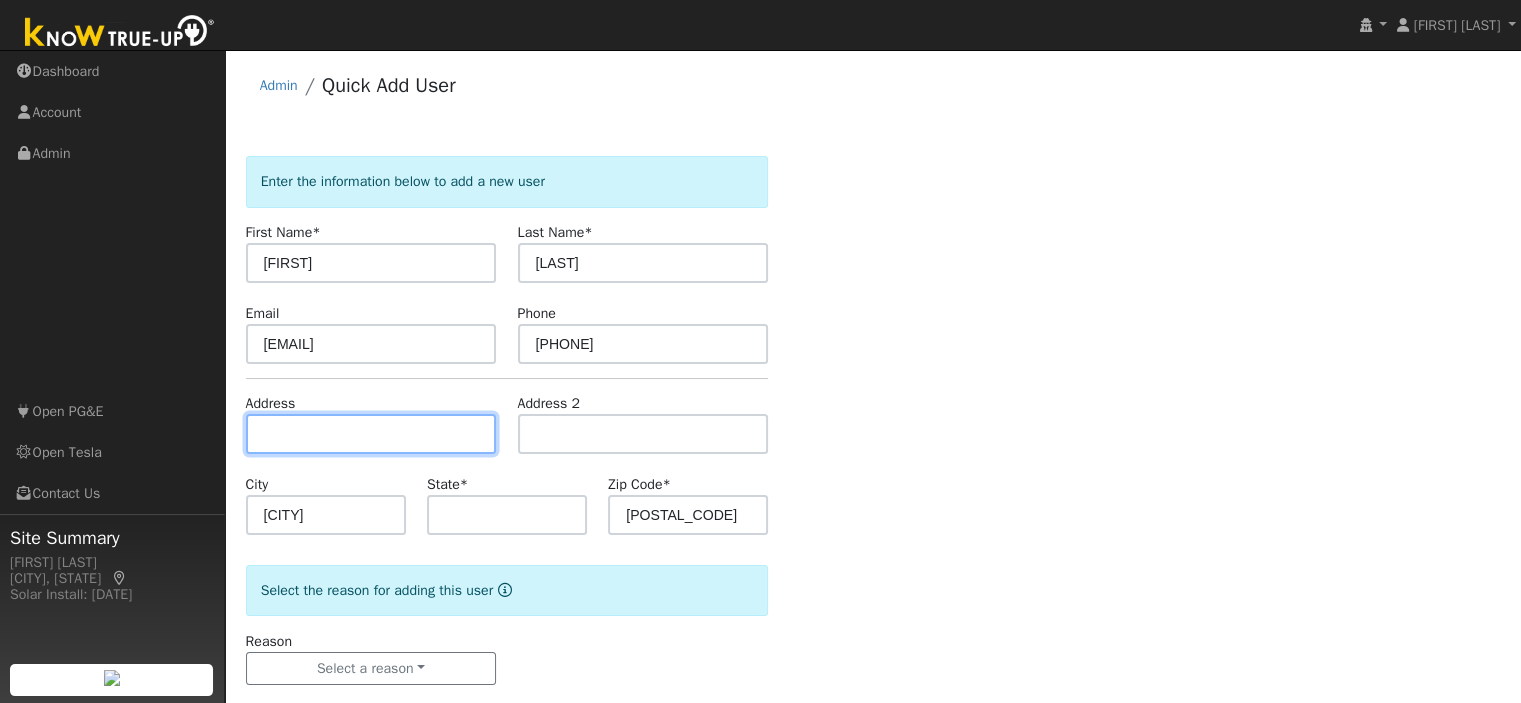 paste on "4837 Mohr Ave" 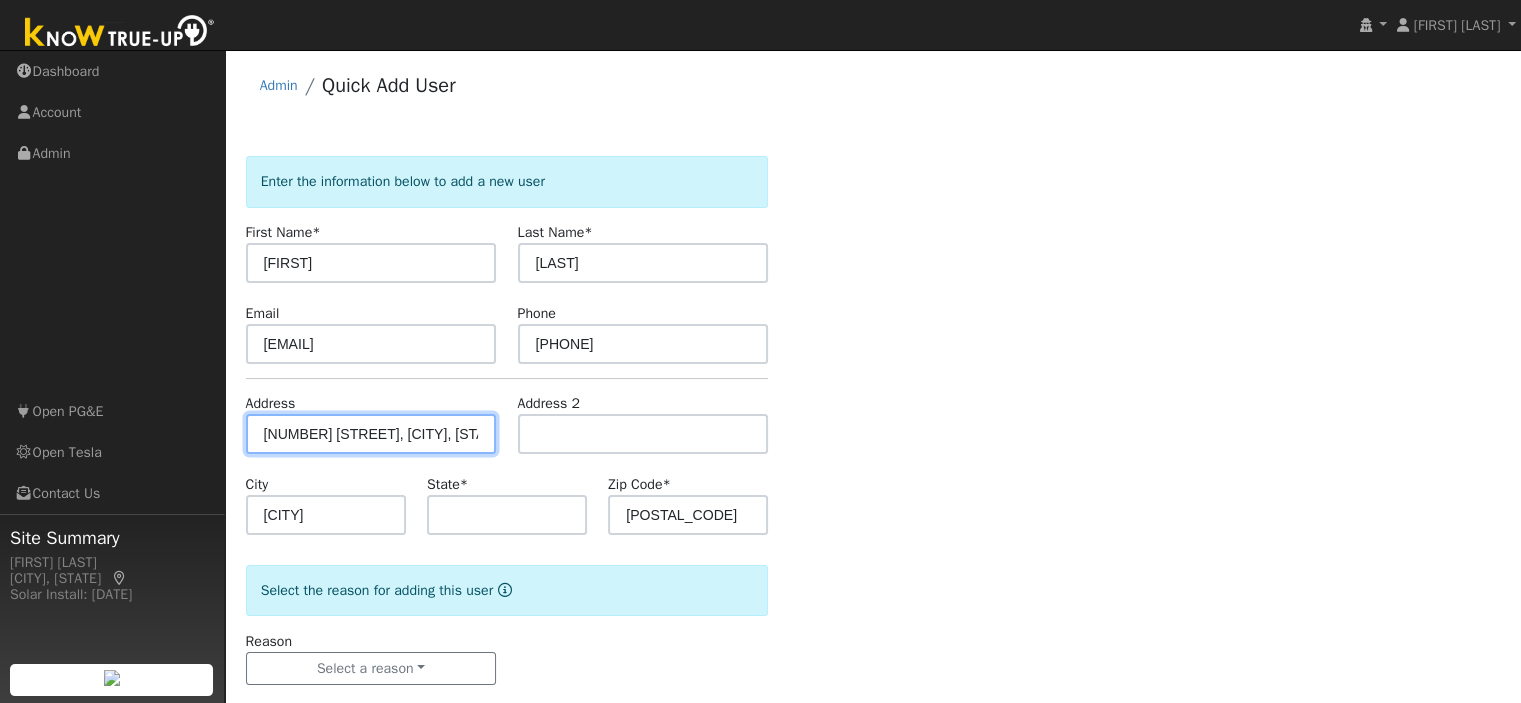 type on "4837 Mohr Avenue" 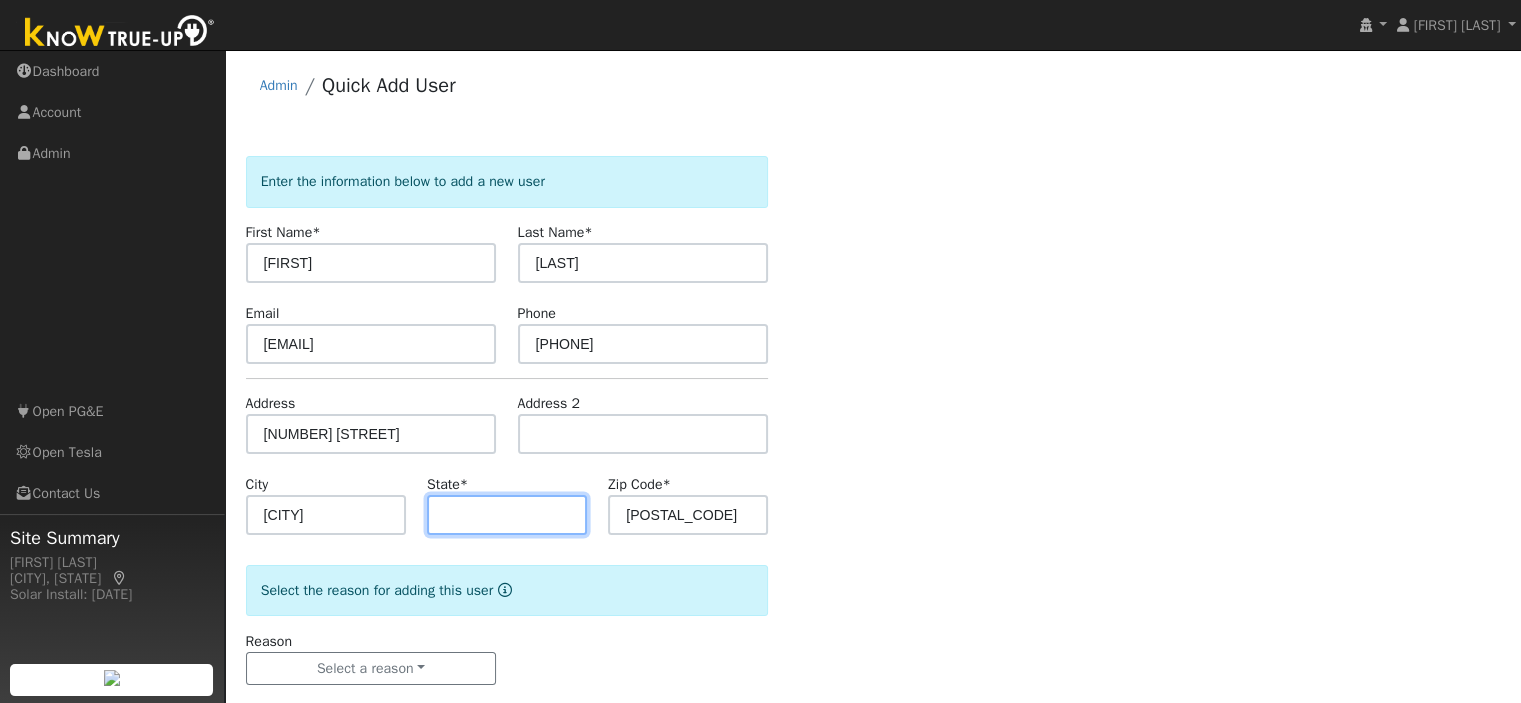 click at bounding box center (507, 515) 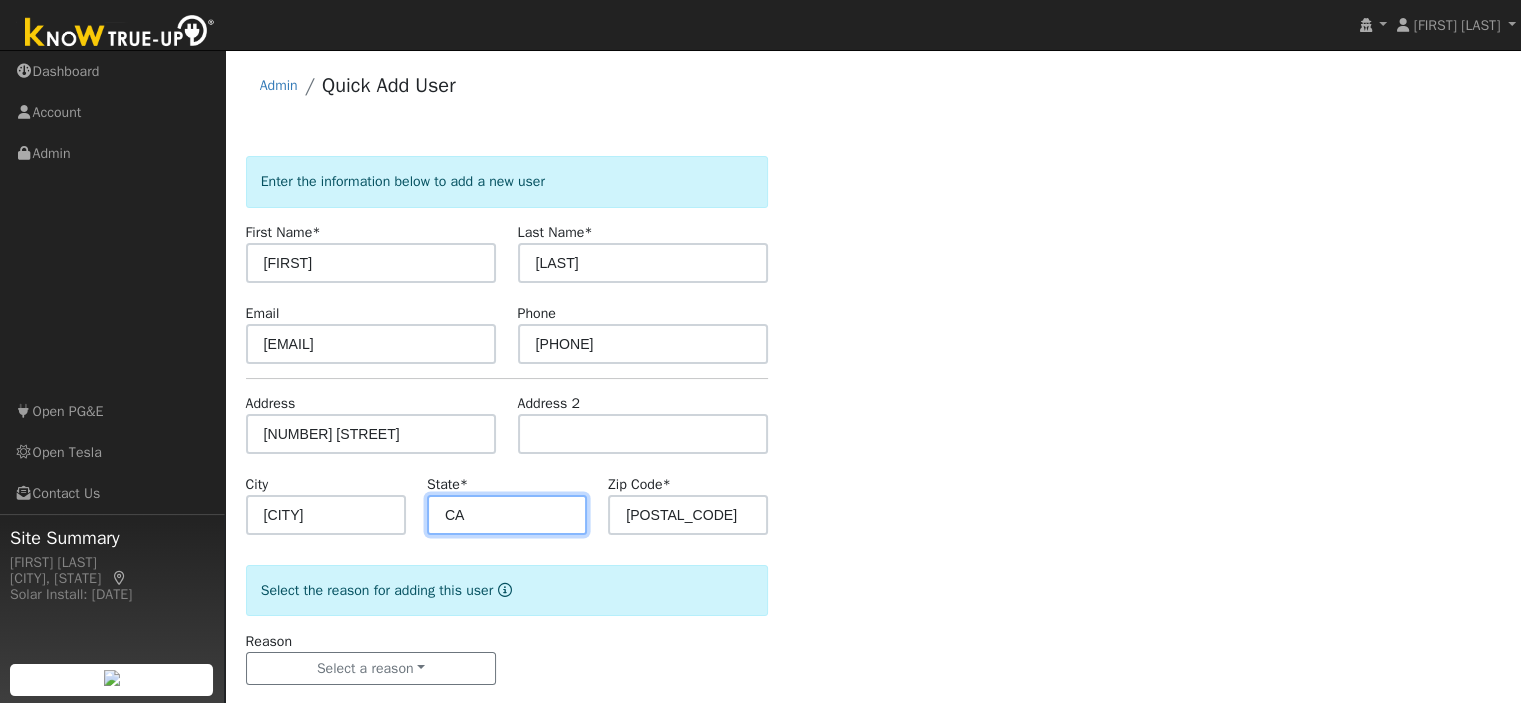 scroll, scrollTop: 31, scrollLeft: 0, axis: vertical 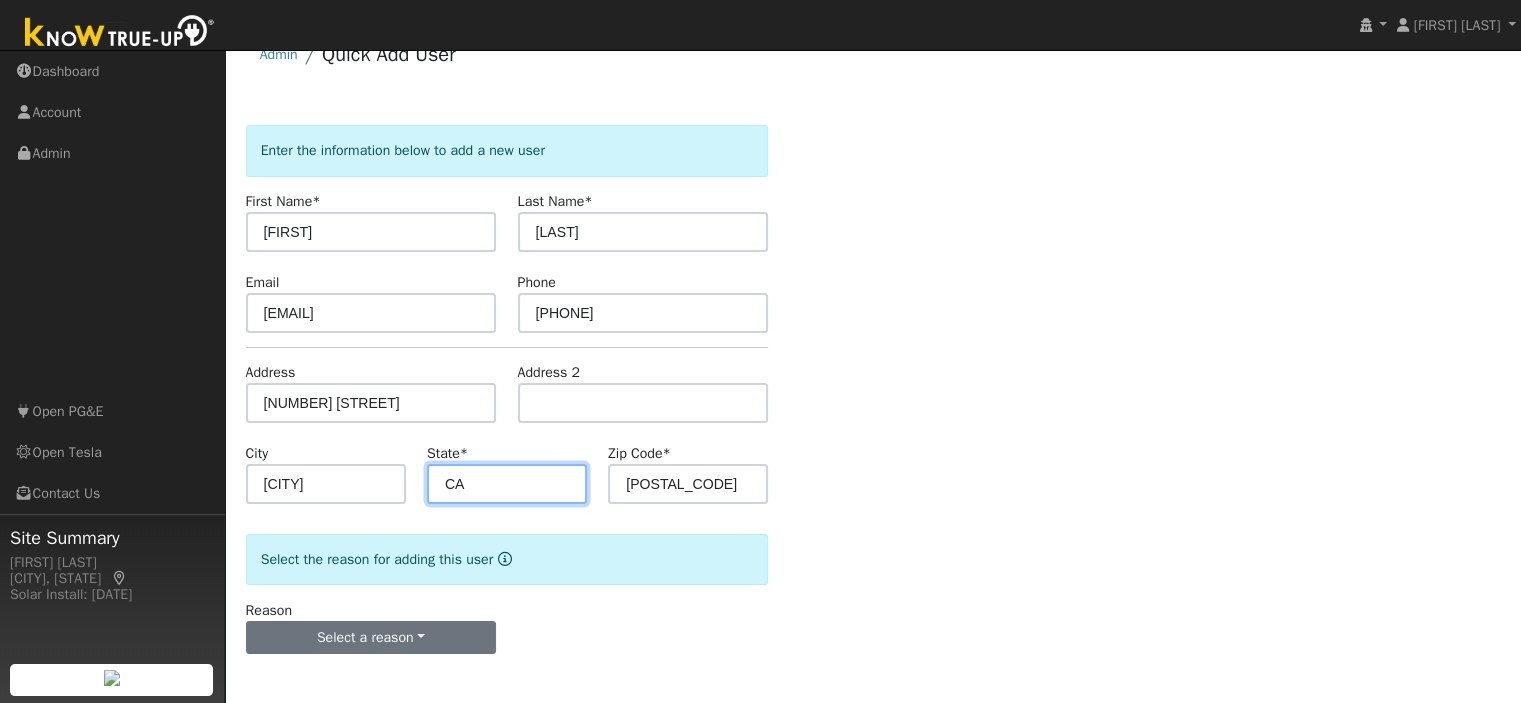 type on "CA" 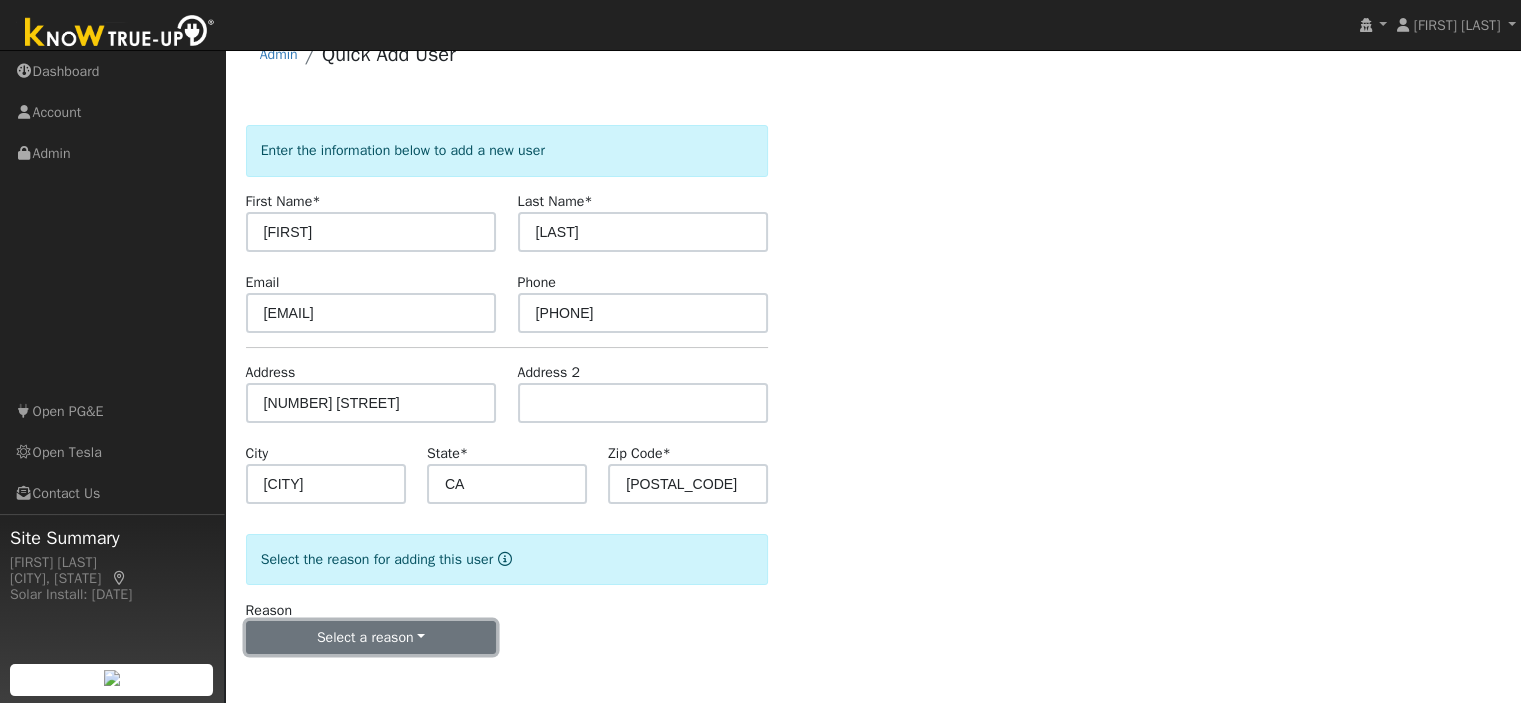 click on "Select a reason" at bounding box center [371, 638] 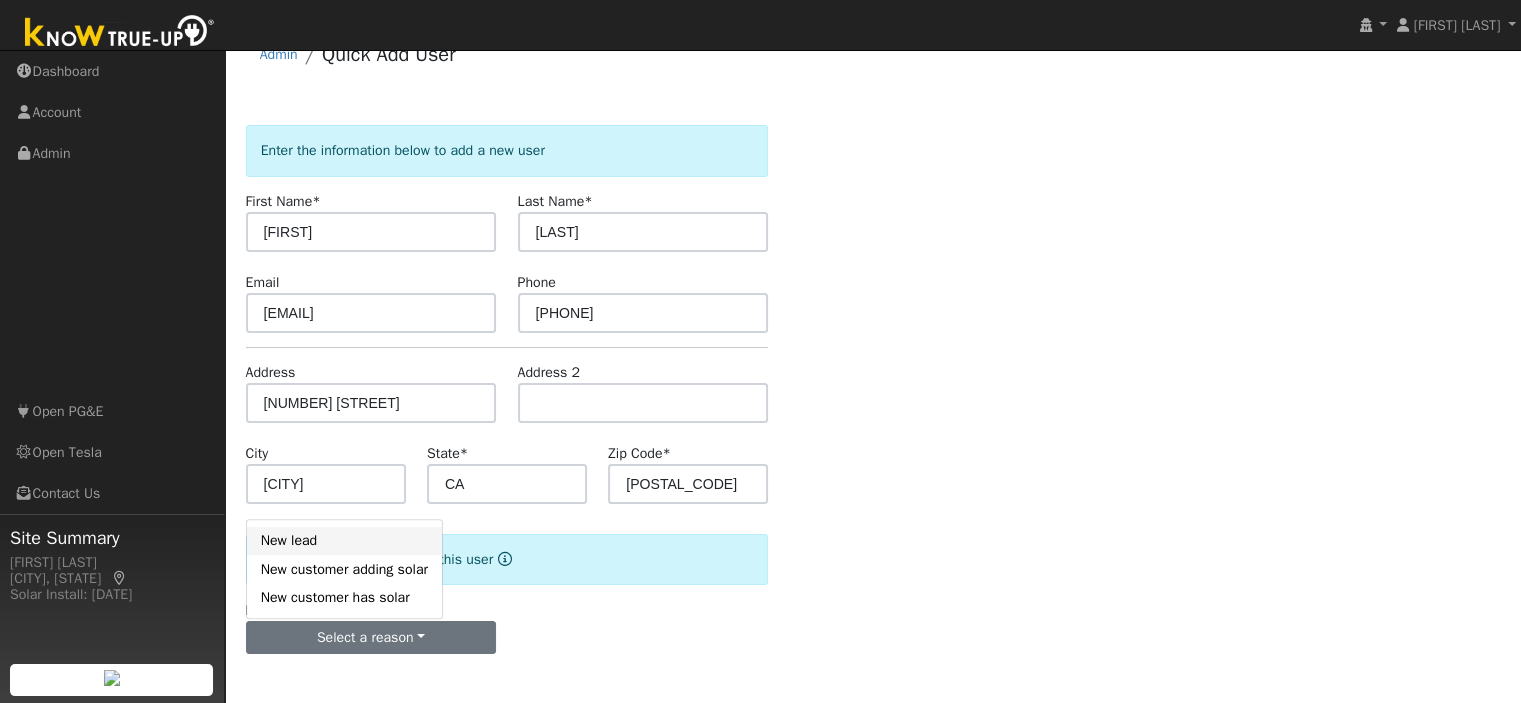 click on "New lead" at bounding box center [344, 541] 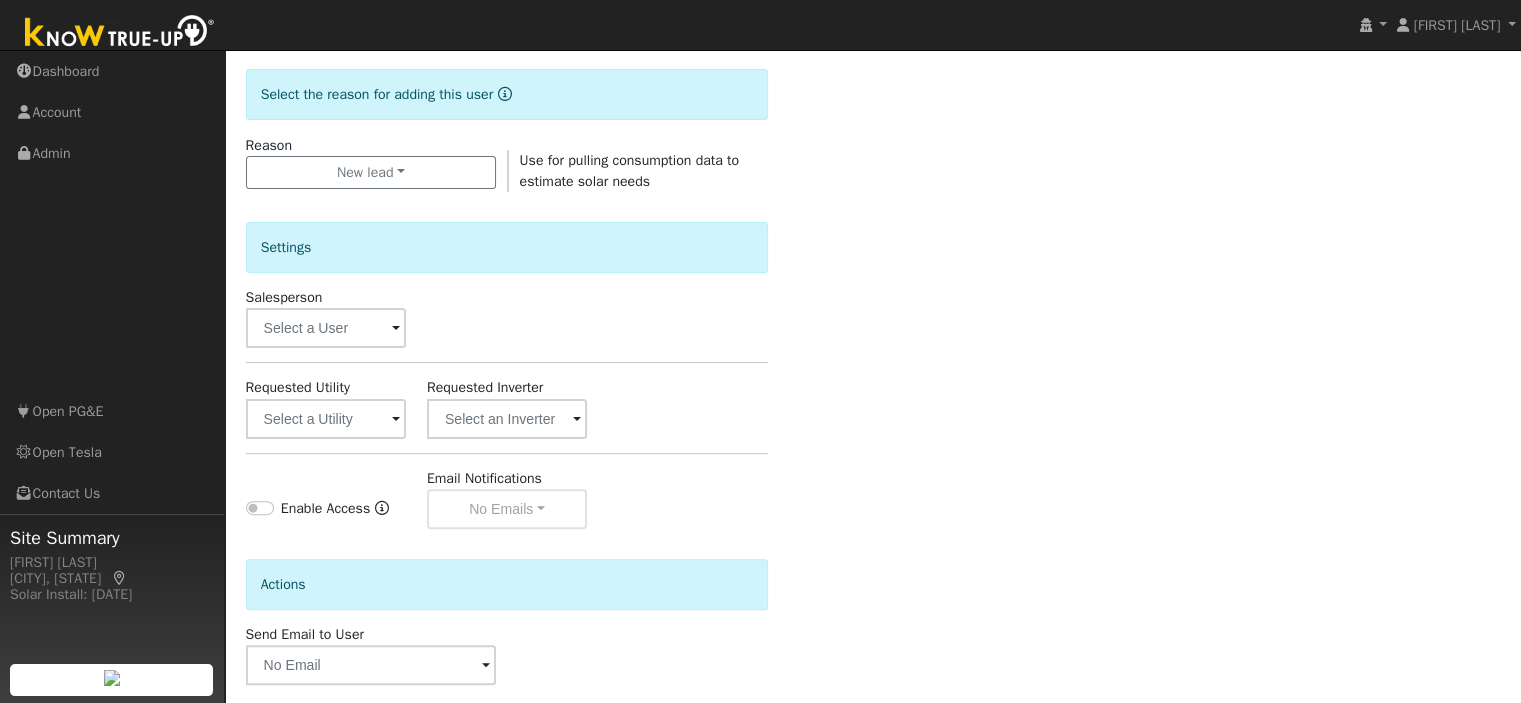 scroll, scrollTop: 531, scrollLeft: 0, axis: vertical 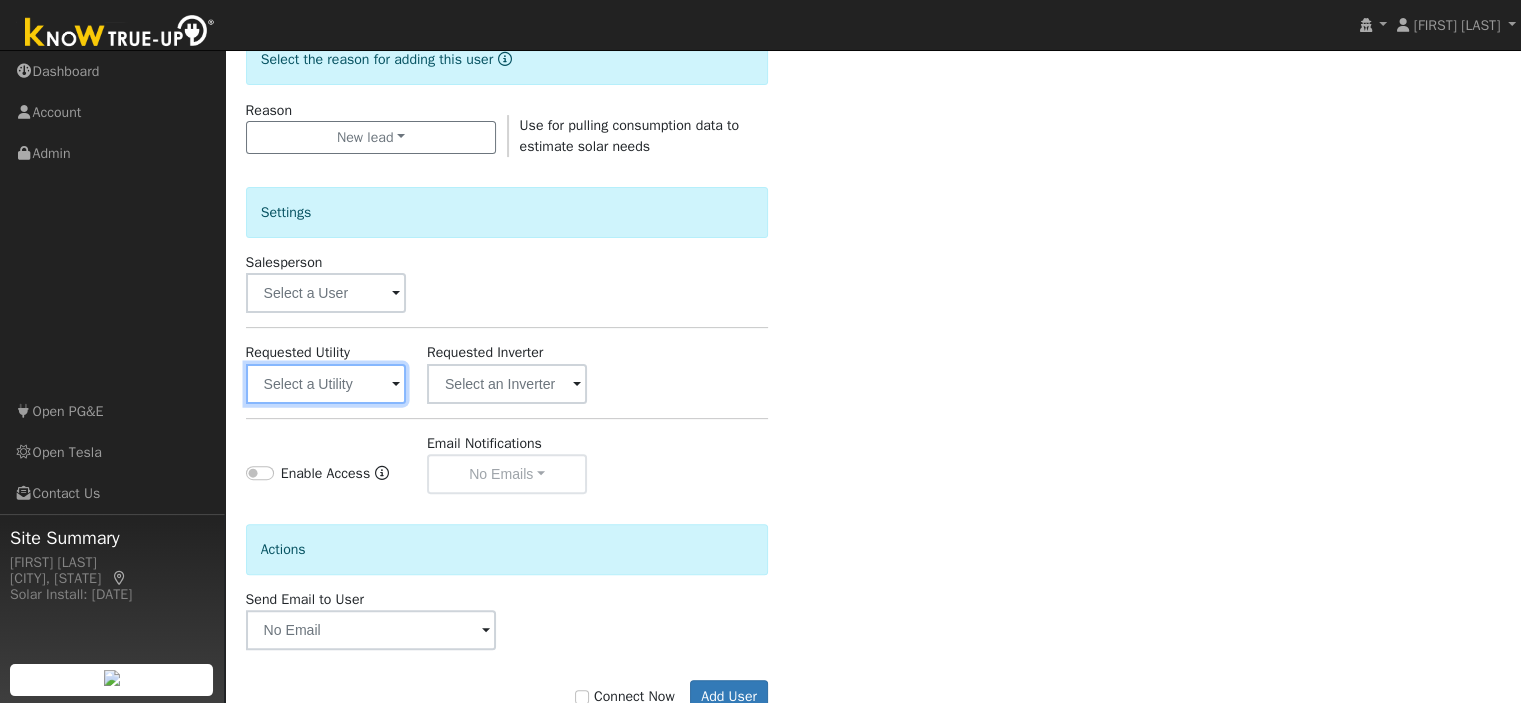 click at bounding box center (326, 384) 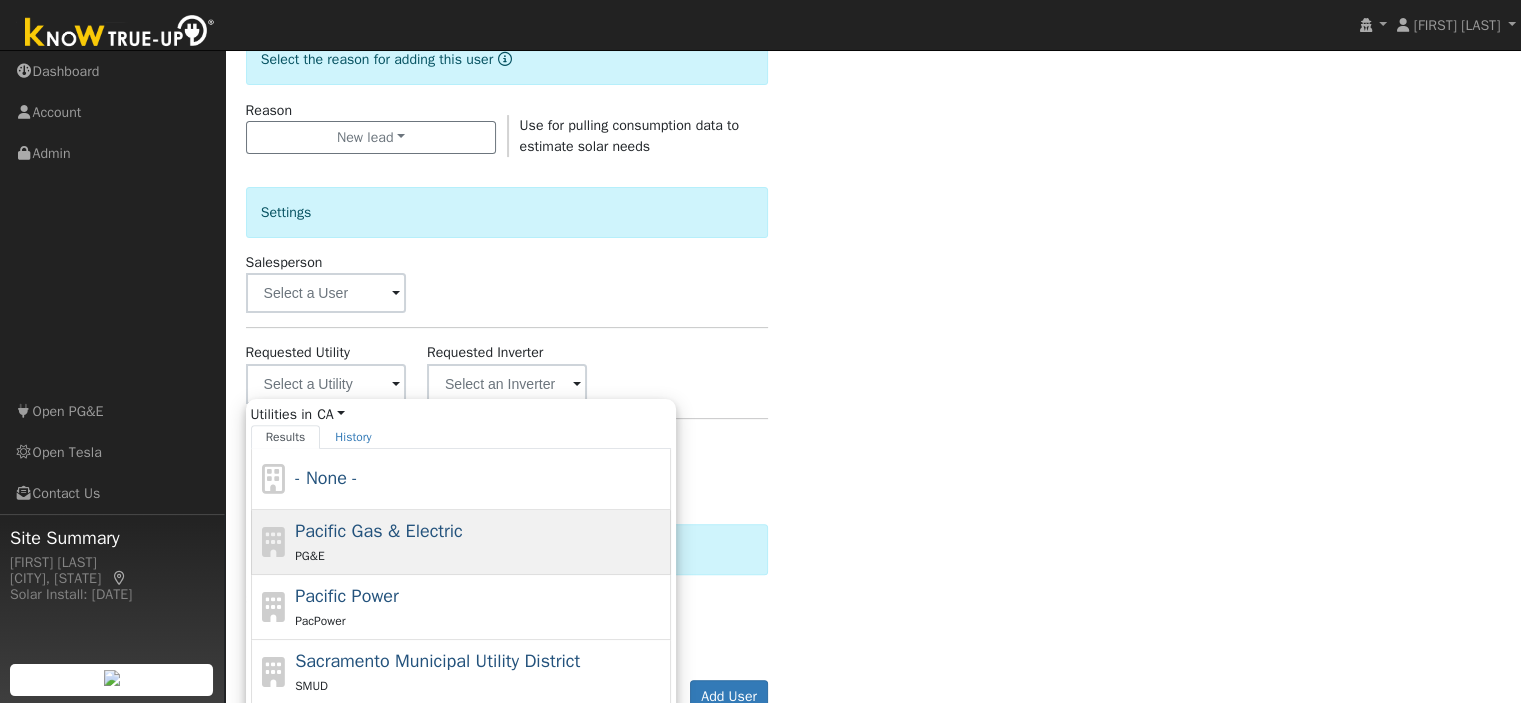 click on "Pacific Gas & Electric" at bounding box center [379, 531] 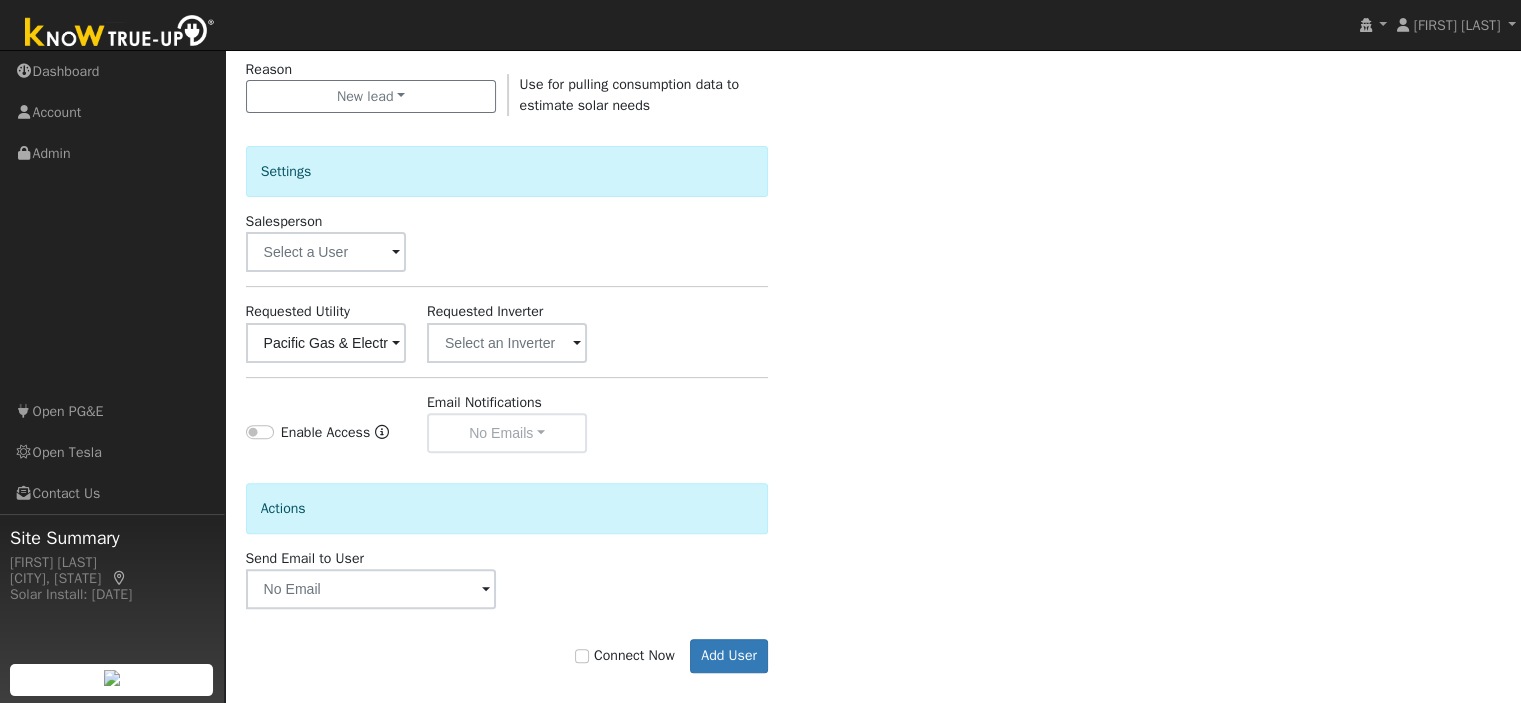 scroll, scrollTop: 589, scrollLeft: 0, axis: vertical 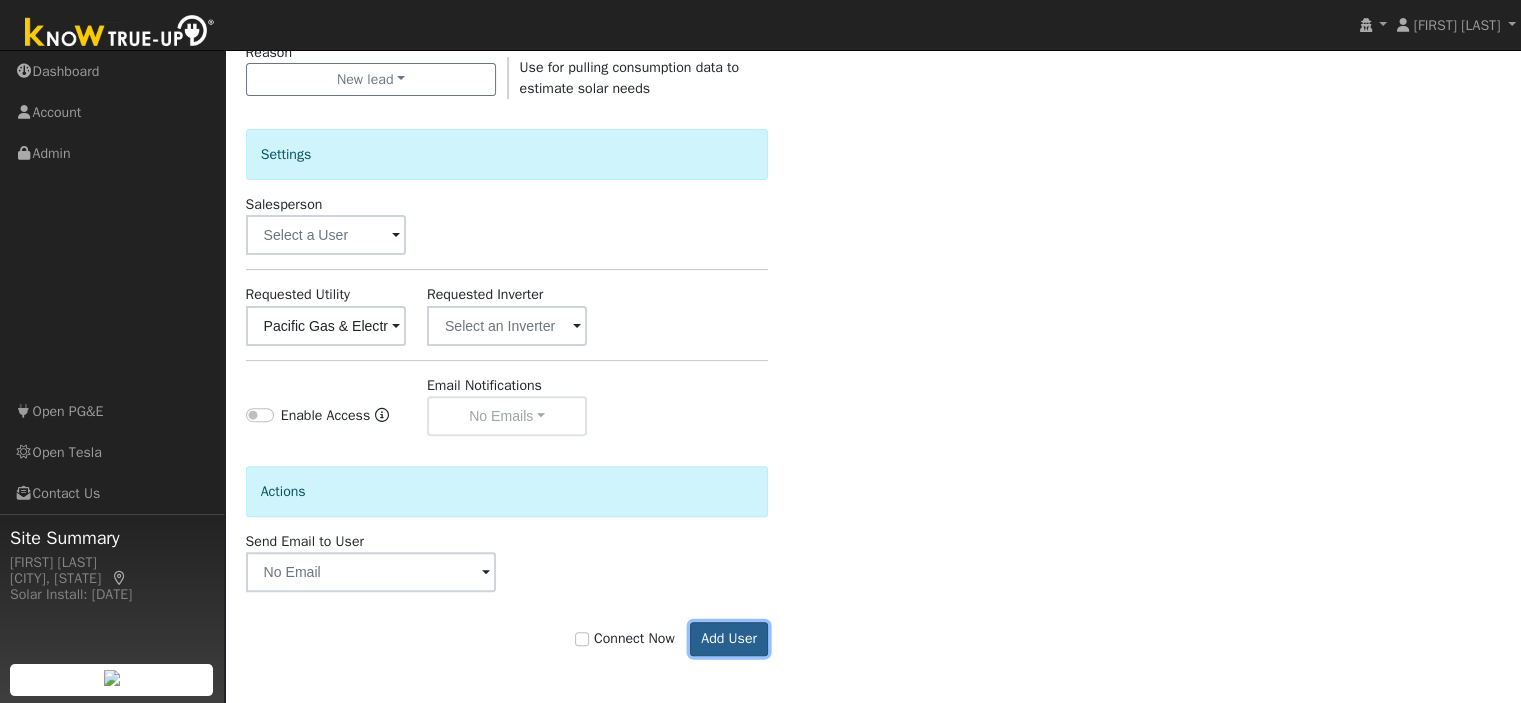 click on "Add User" at bounding box center [729, 639] 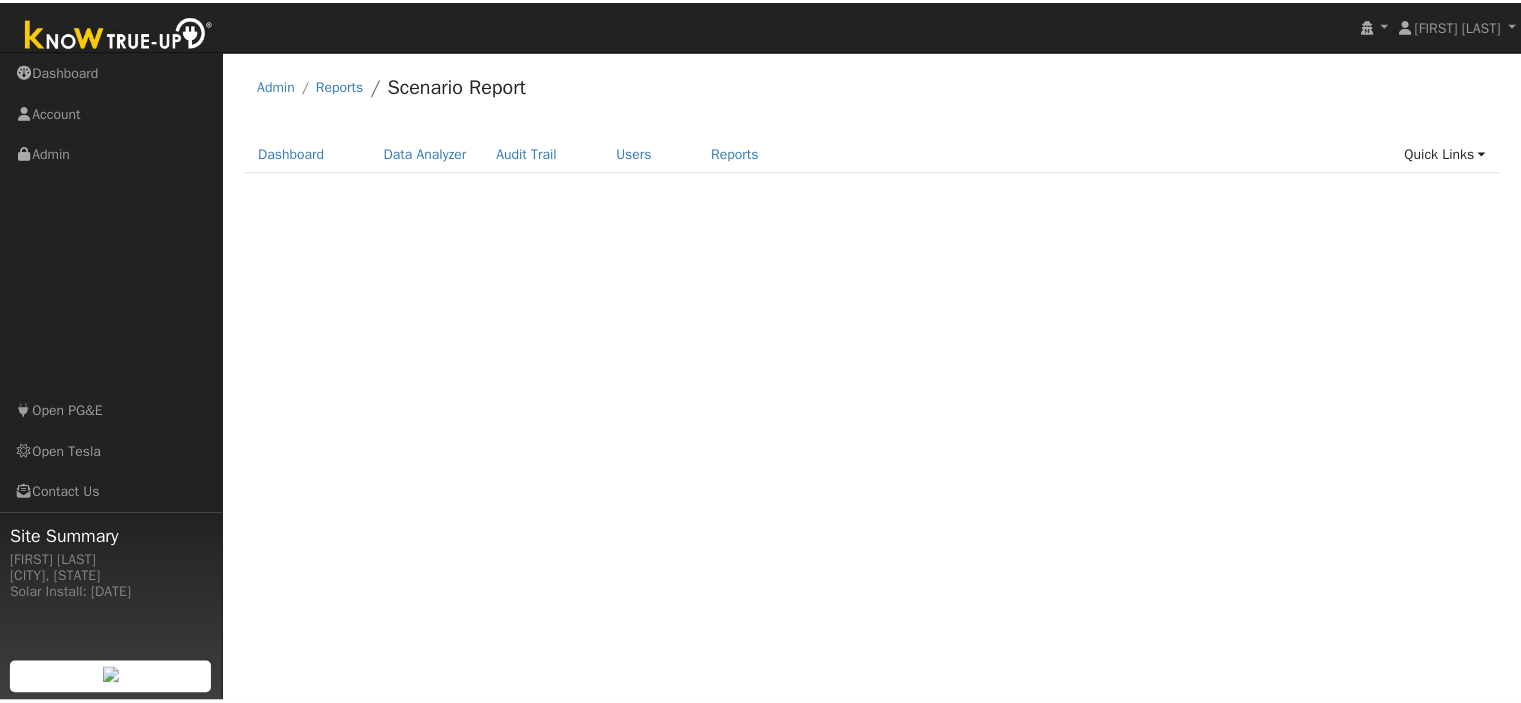 scroll, scrollTop: 0, scrollLeft: 0, axis: both 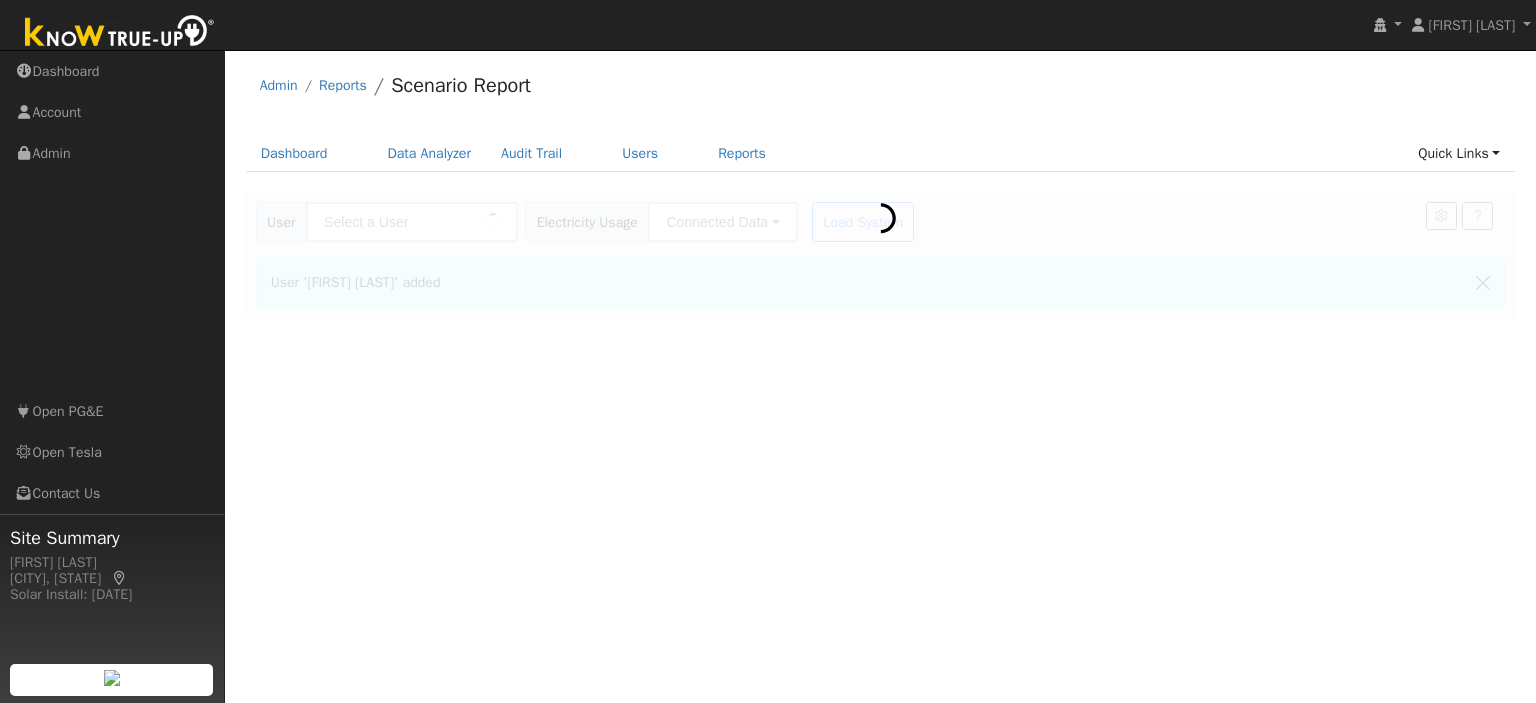 type on "[FIRST] [LAST]" 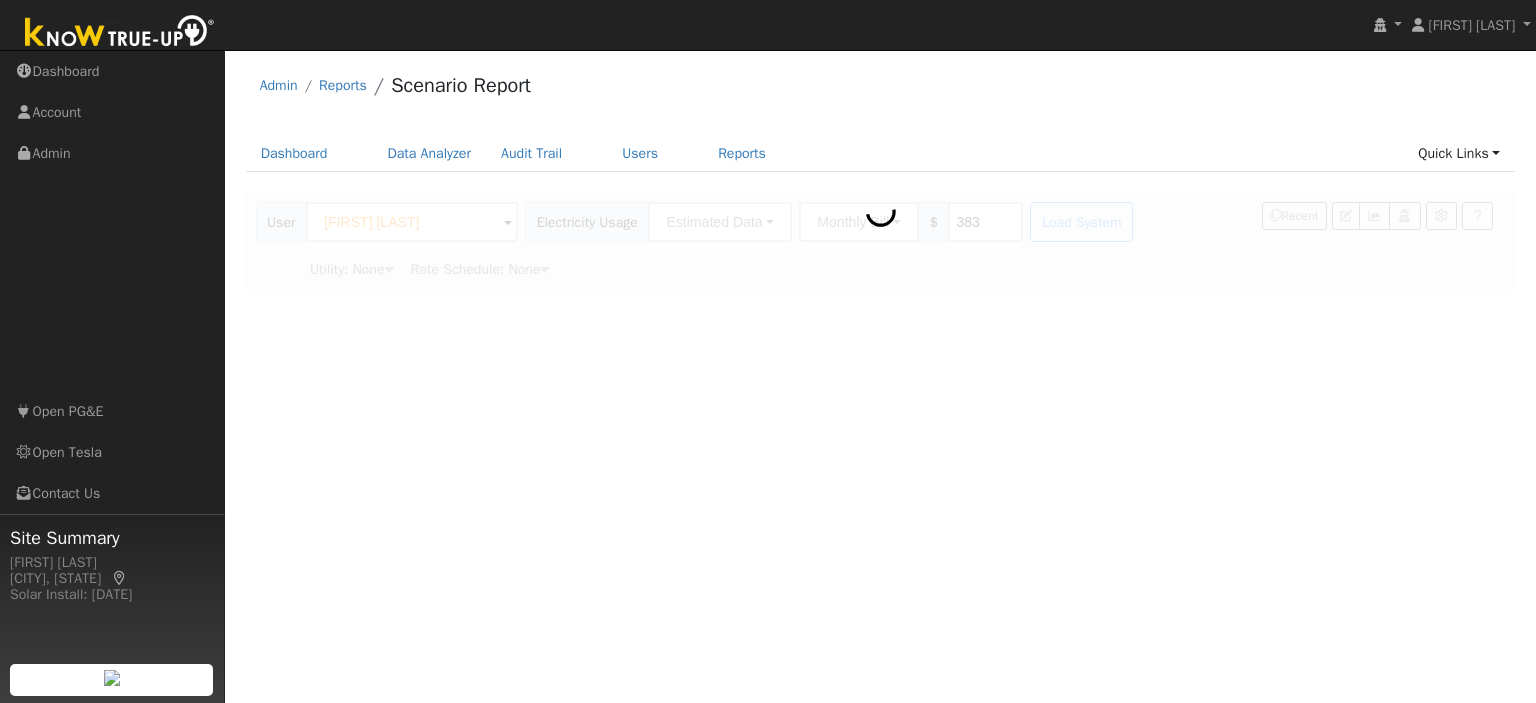 type on "Pacific Gas & Electric" 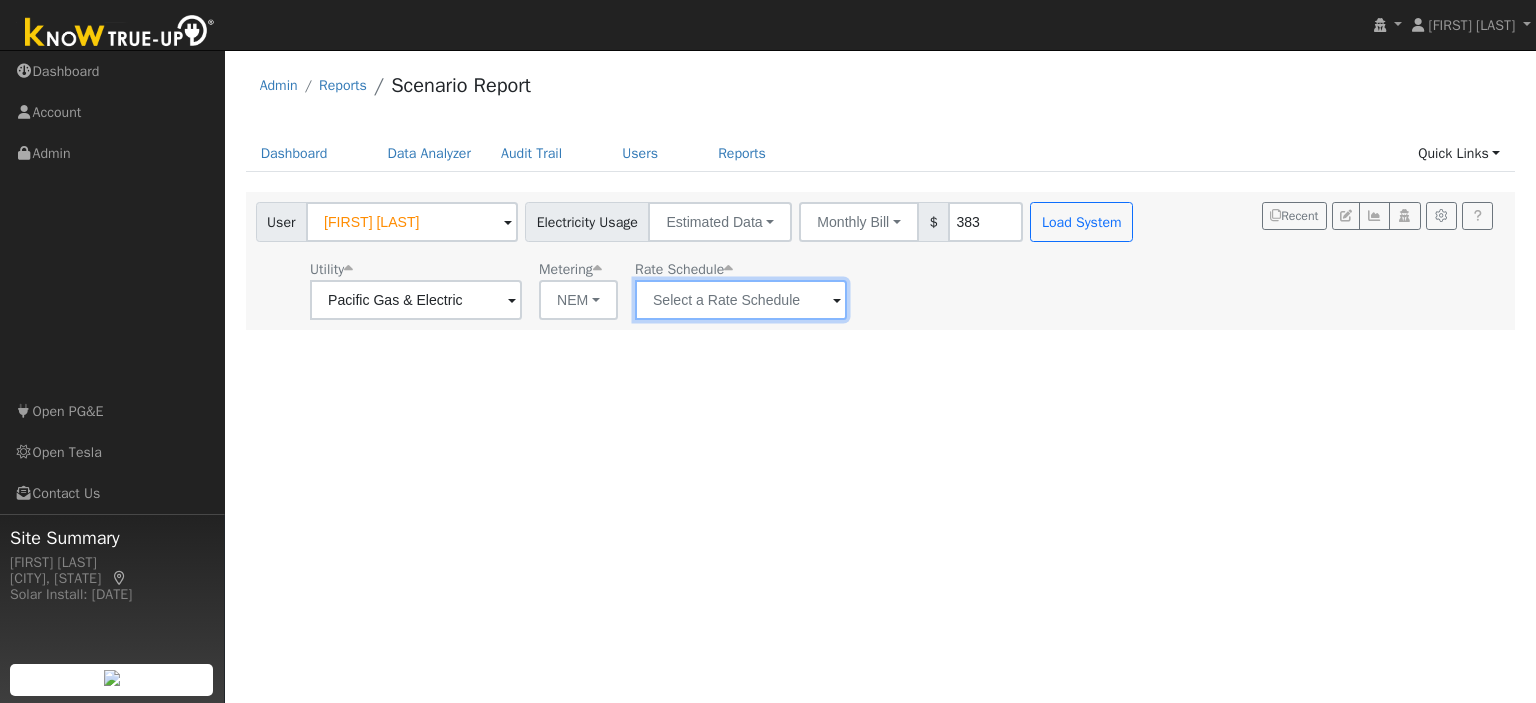 click at bounding box center [416, 300] 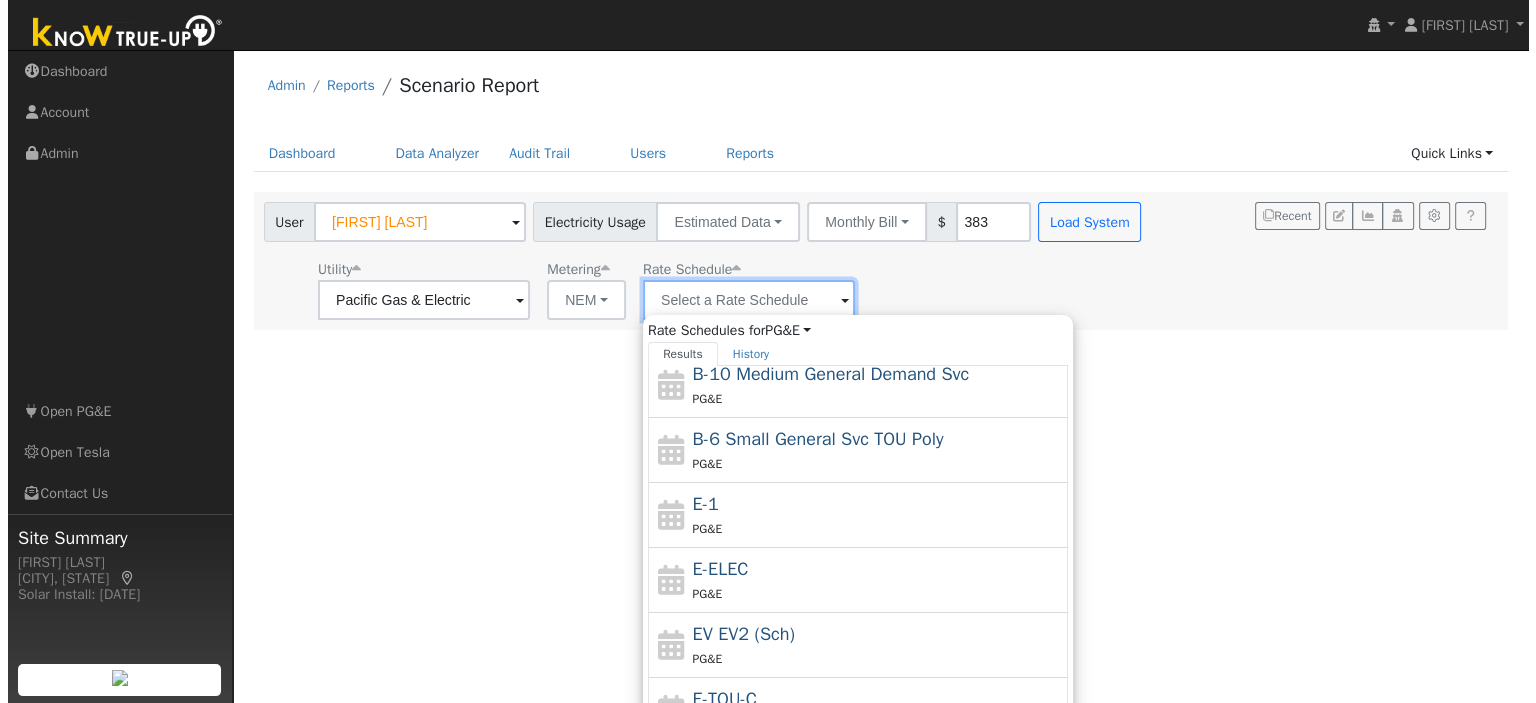 scroll, scrollTop: 216, scrollLeft: 0, axis: vertical 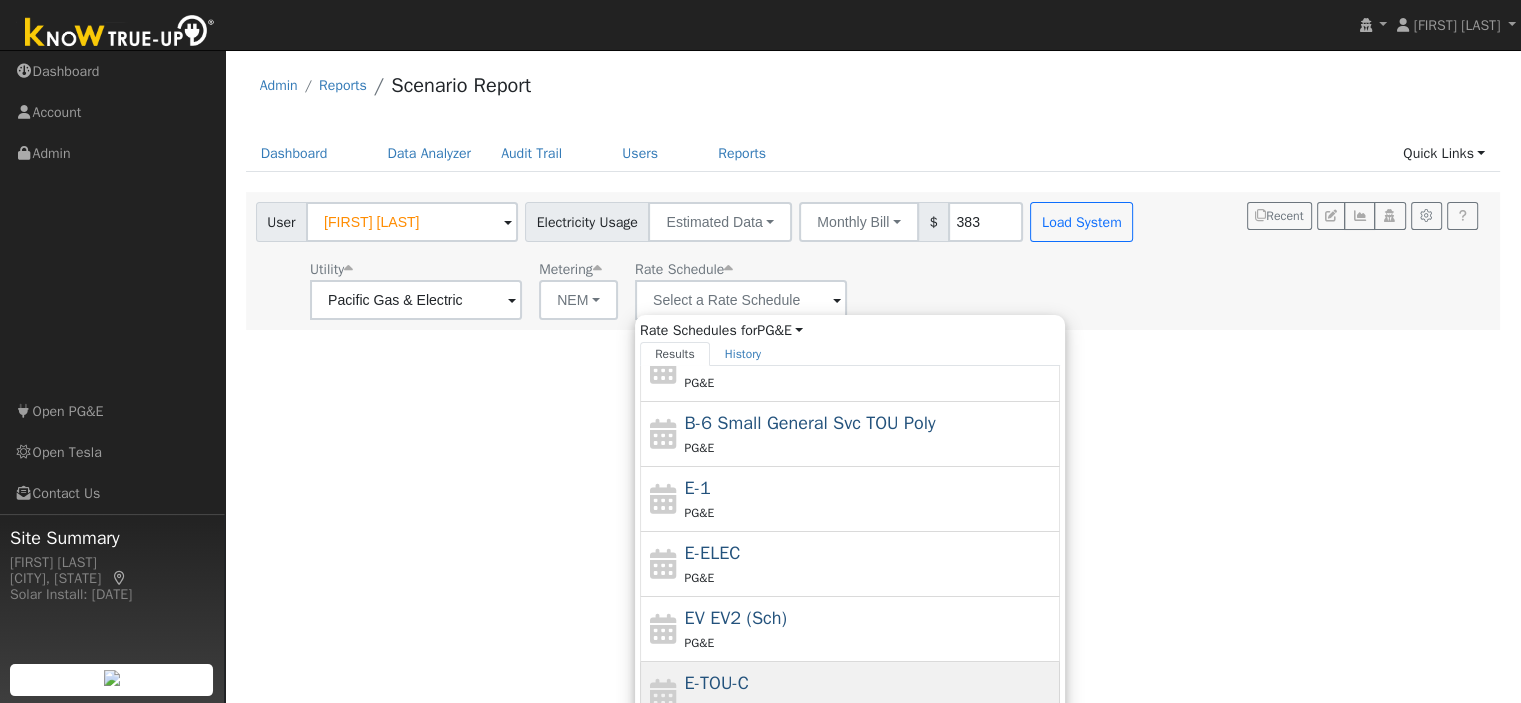 click on "E-TOU-C PG&E" at bounding box center (870, 694) 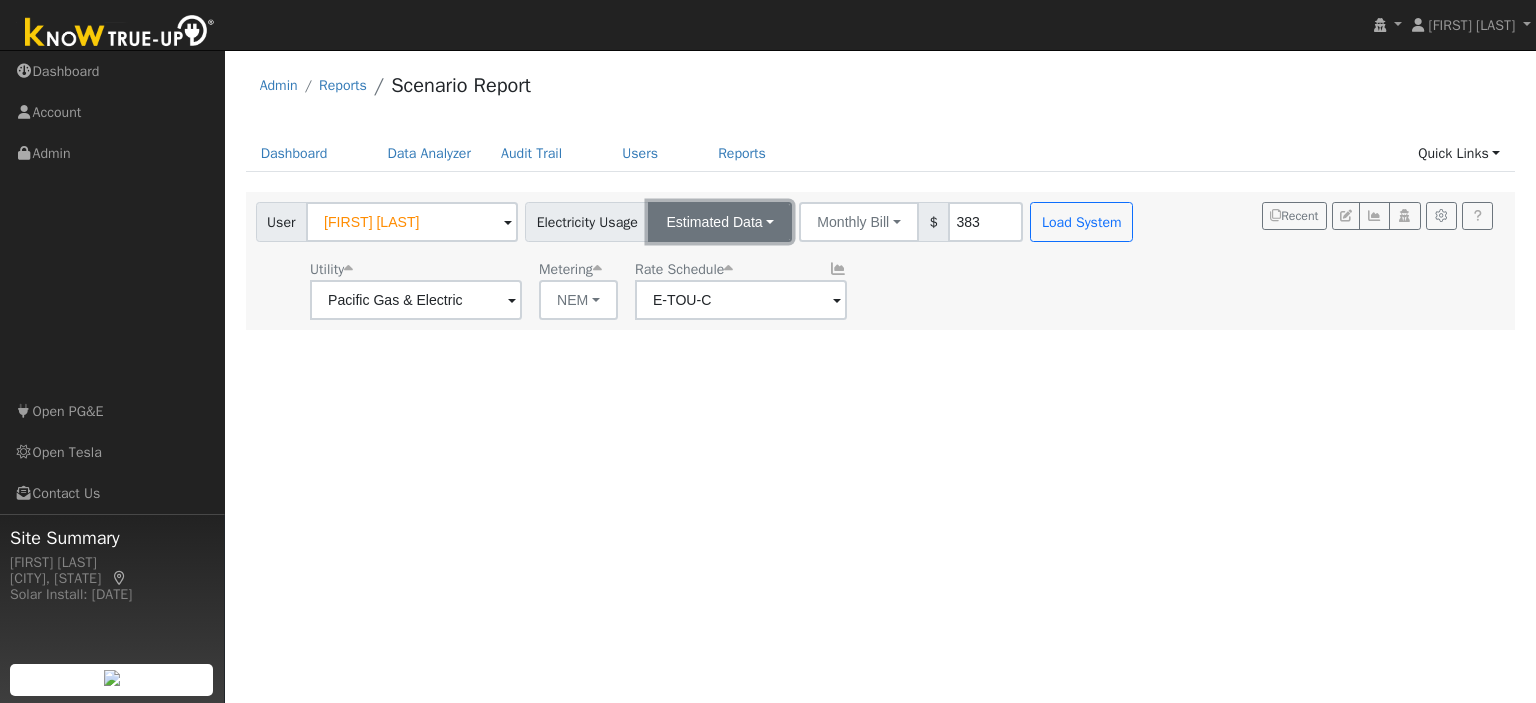 click on "Estimated Data" at bounding box center (720, 222) 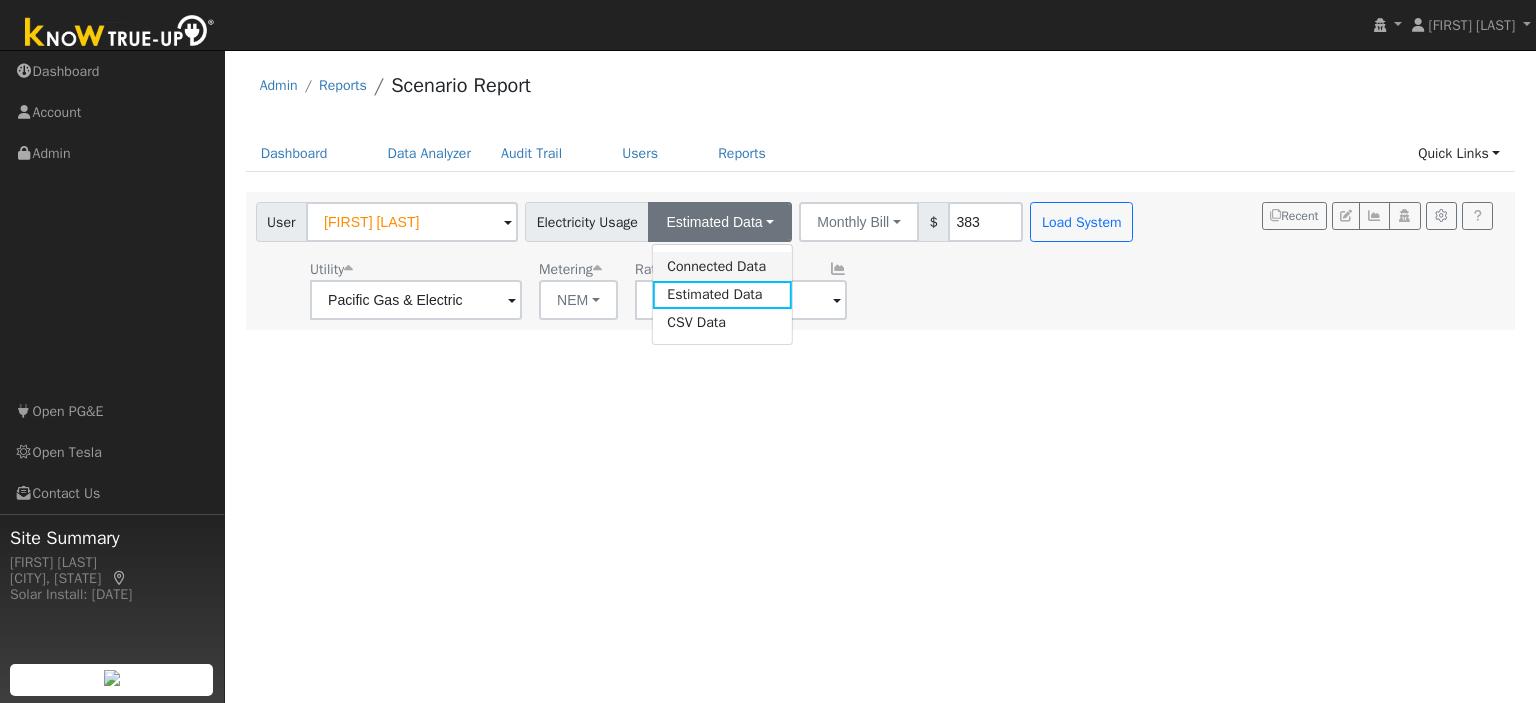 click on "Connected Data" at bounding box center [722, 266] 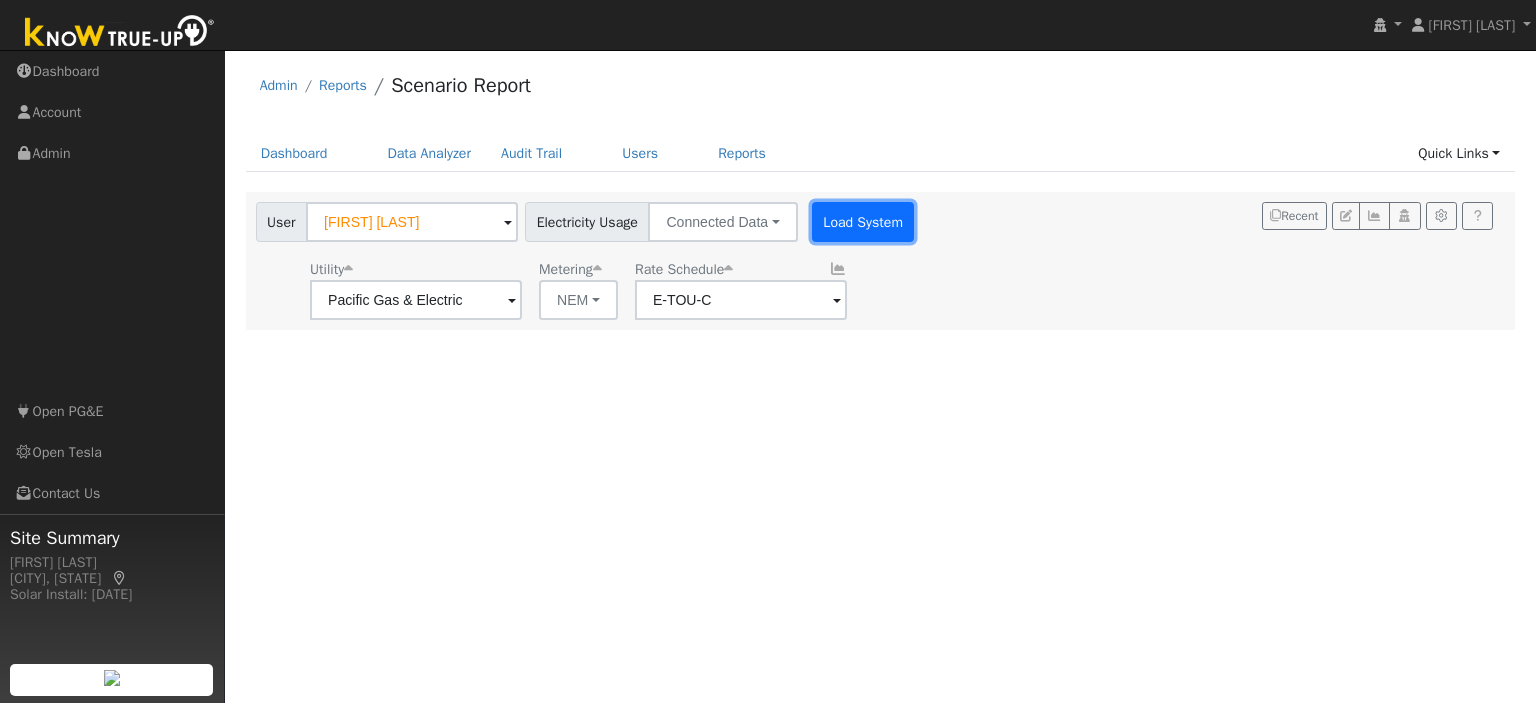 click on "Load System" at bounding box center [863, 222] 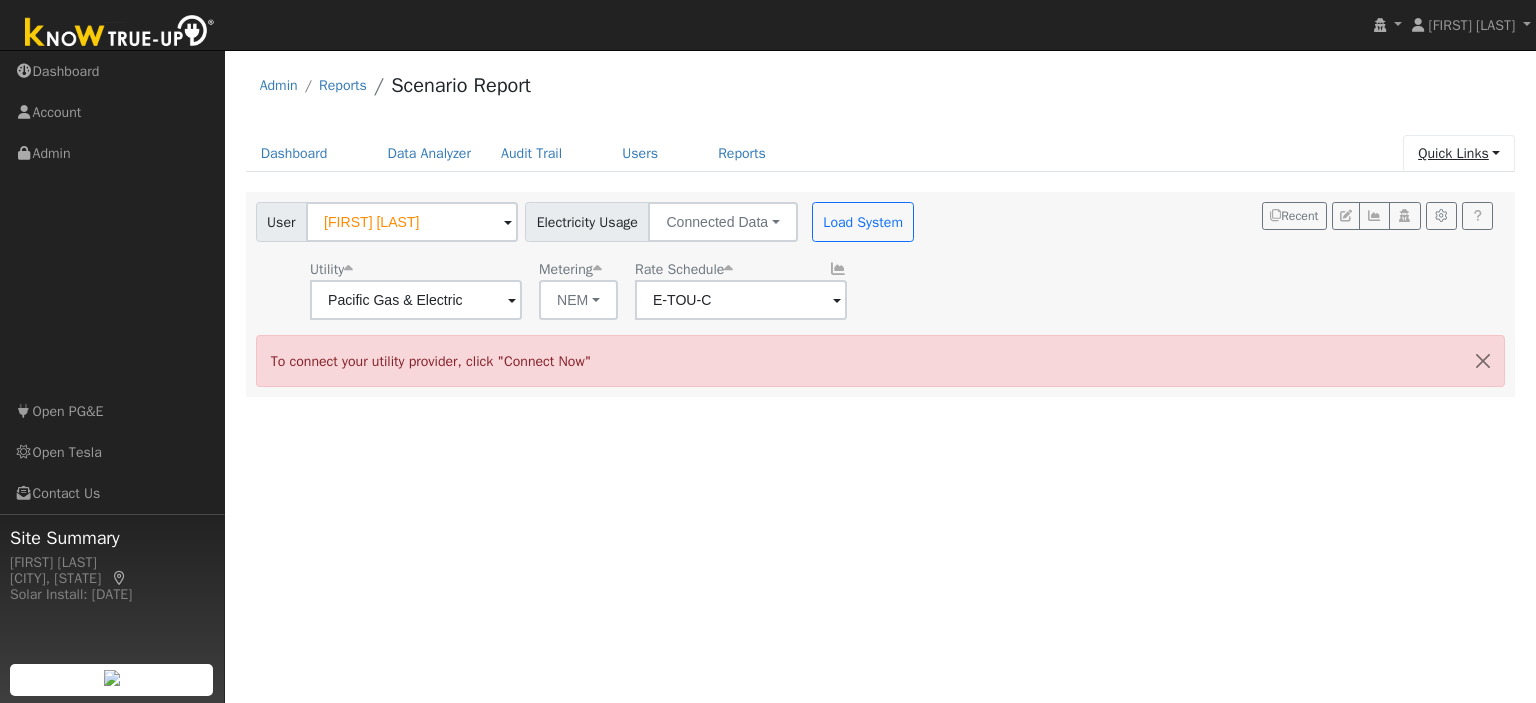 click on "Quick Links" at bounding box center (1459, 153) 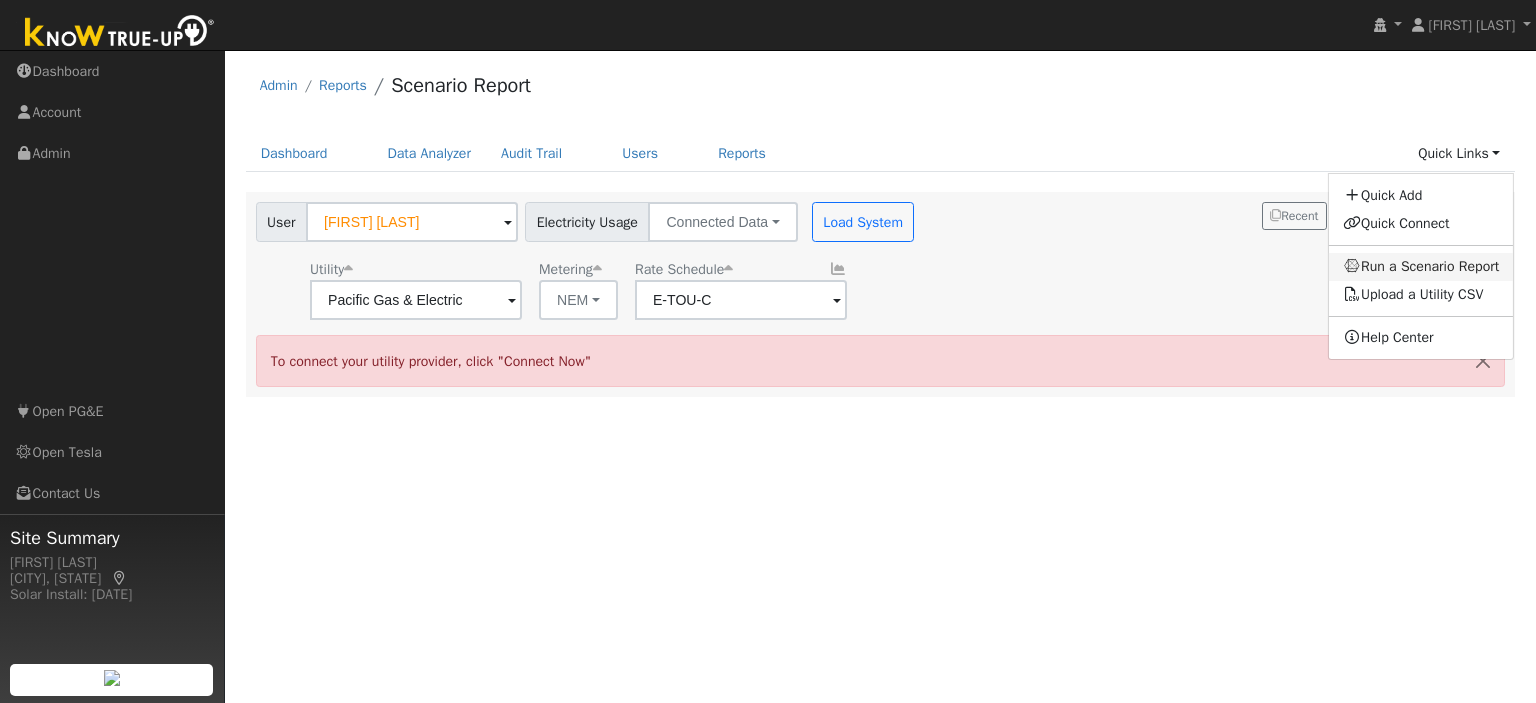 click on "Run a Scenario Report" at bounding box center [1421, 267] 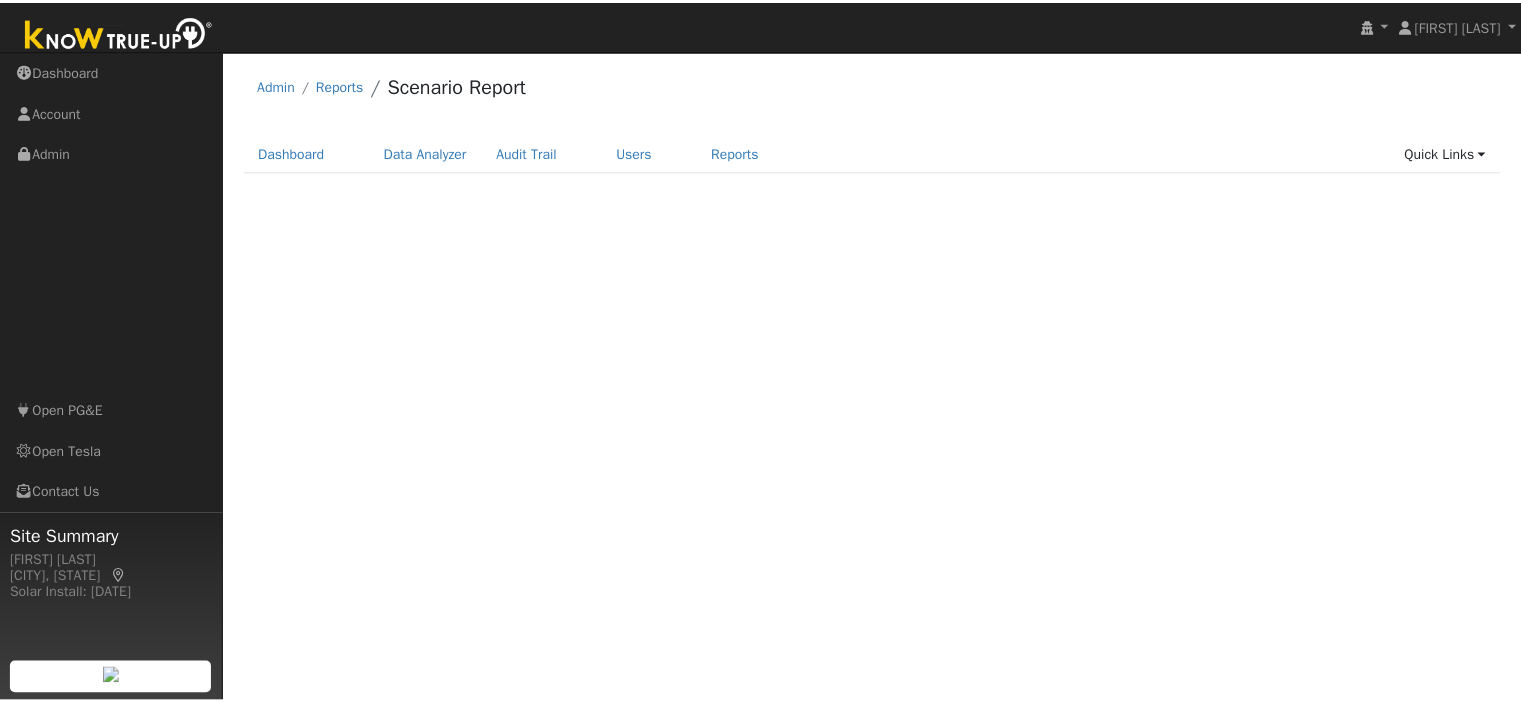 scroll, scrollTop: 0, scrollLeft: 0, axis: both 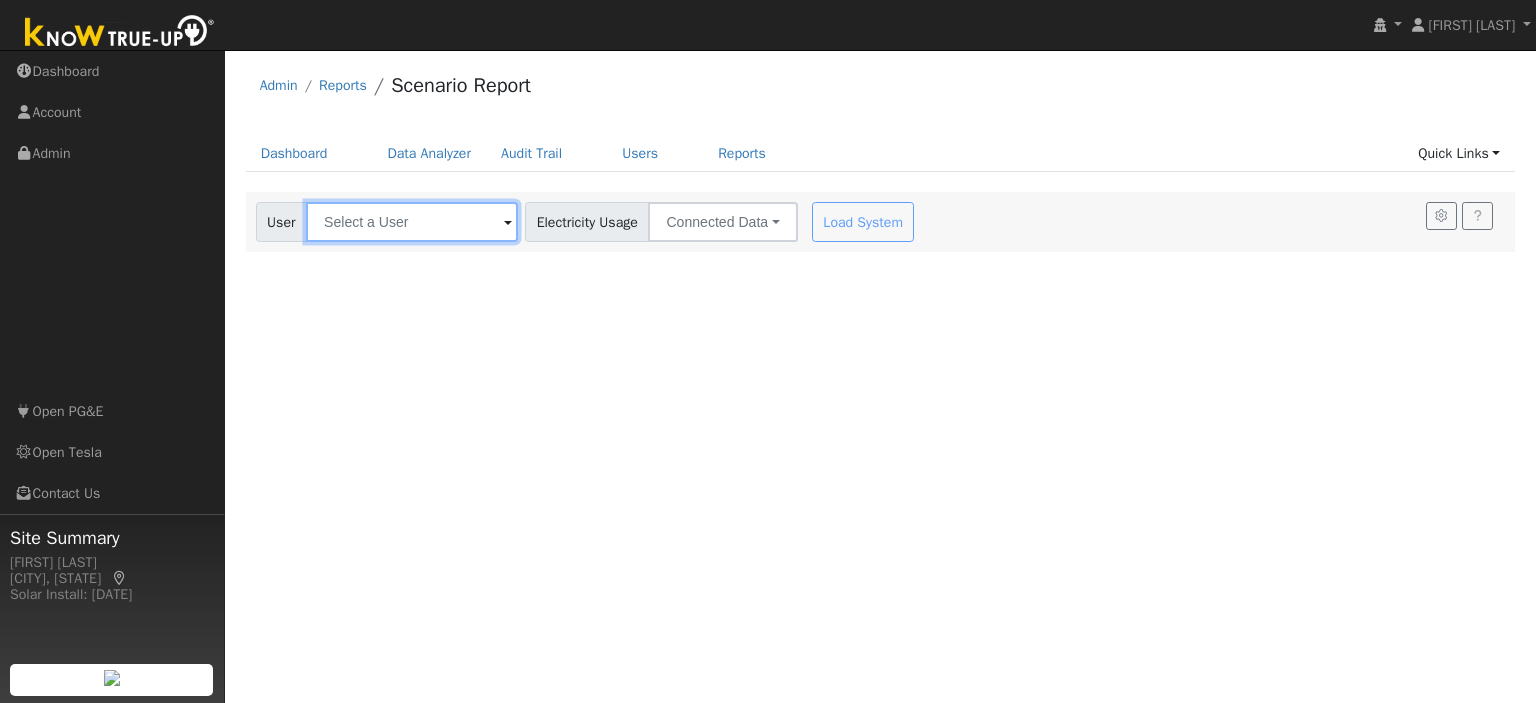 click at bounding box center [412, 222] 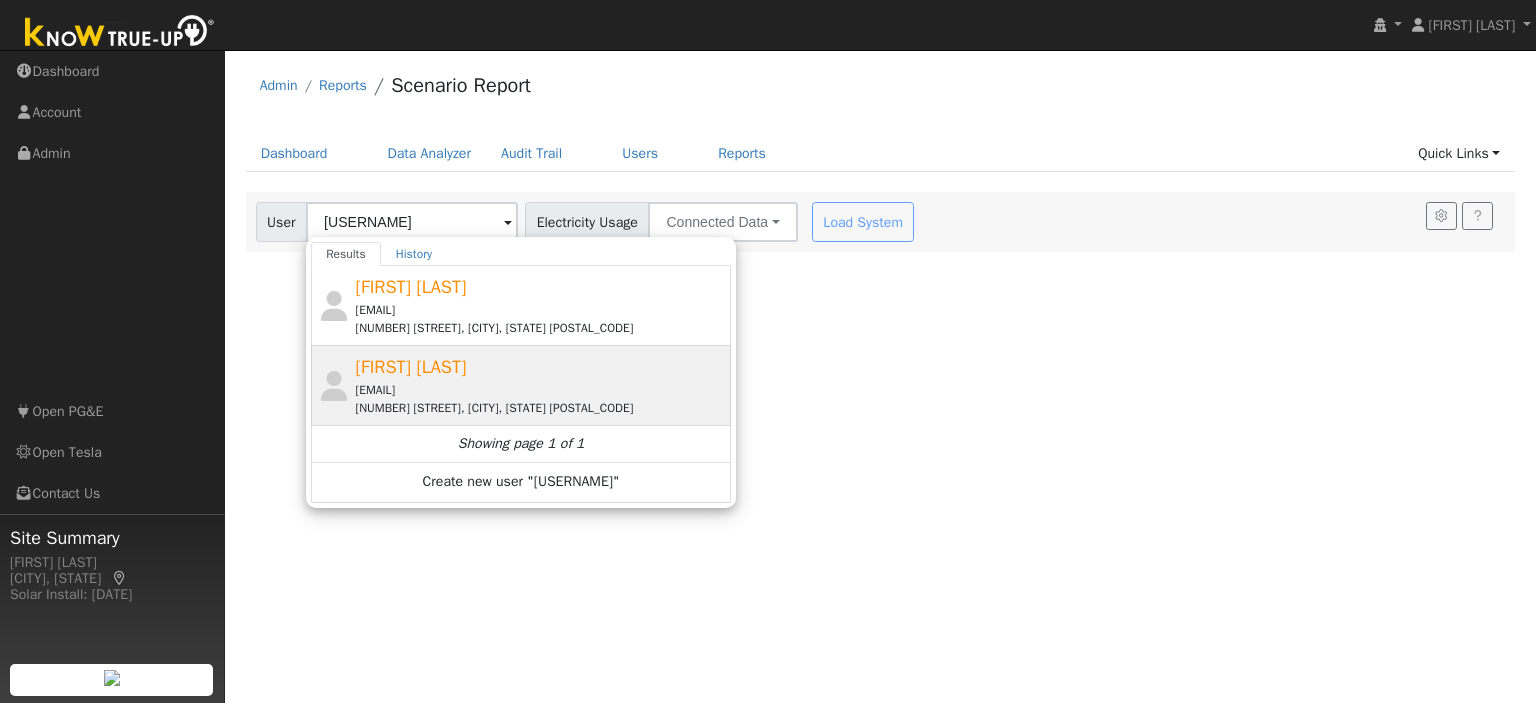 click on "[FIRST] [LAST]" at bounding box center (411, 367) 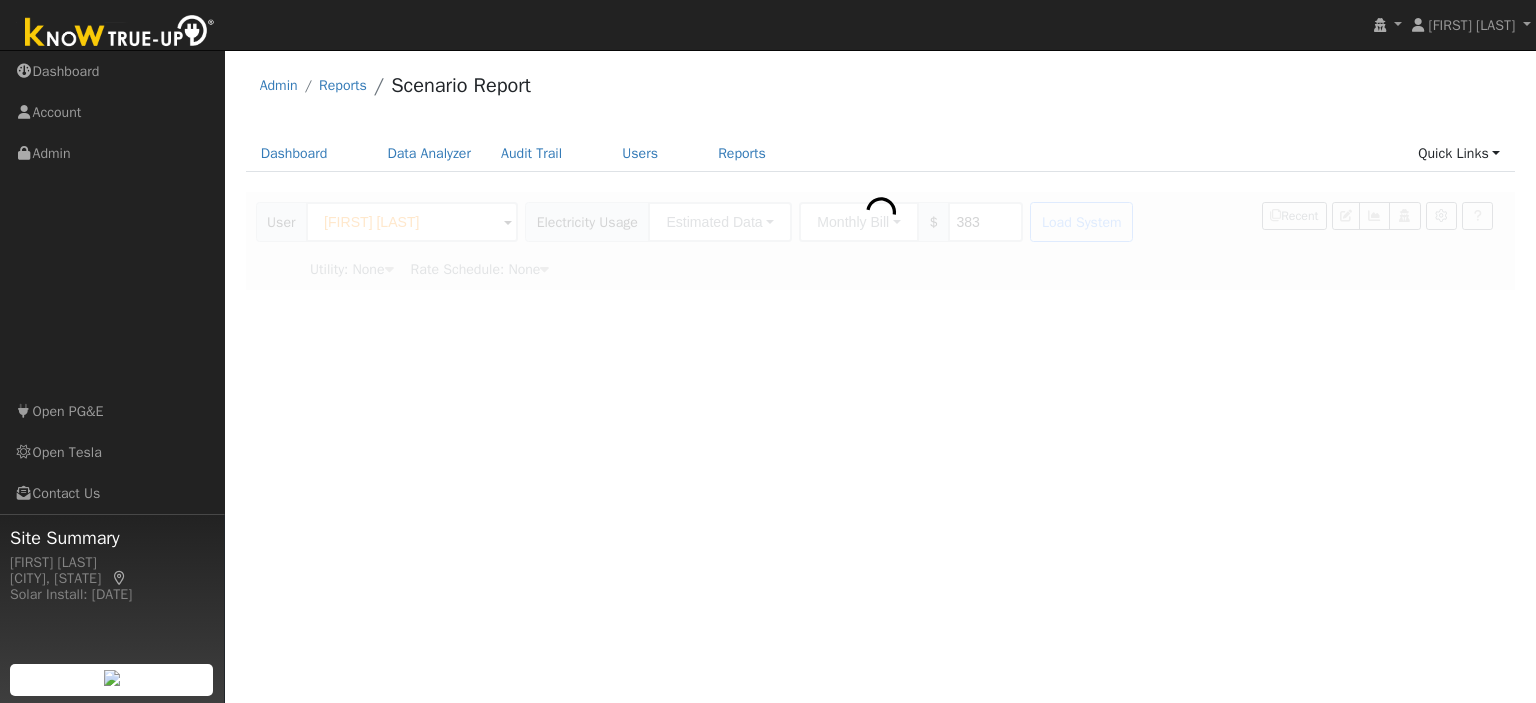 type on "Pacific Gas & Electric" 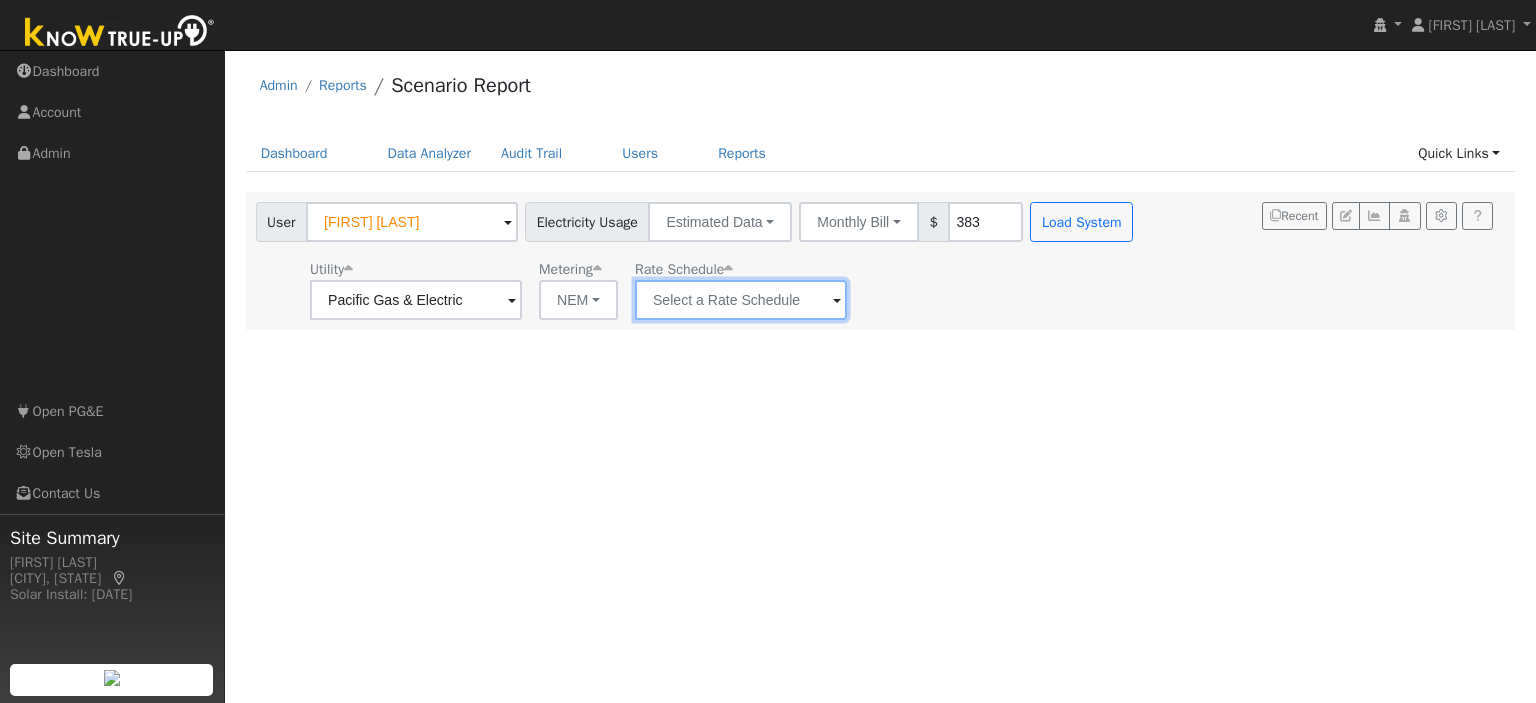 click at bounding box center [416, 300] 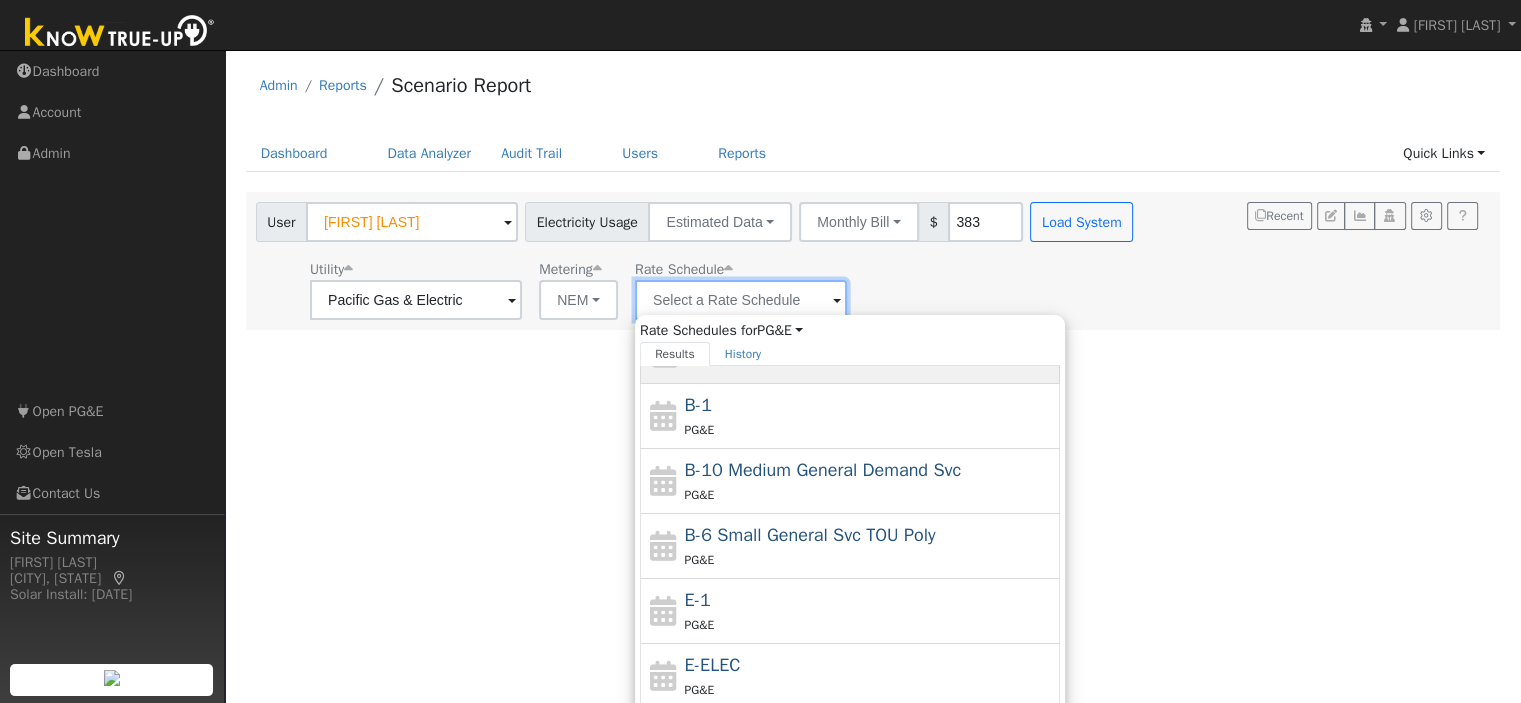 scroll, scrollTop: 216, scrollLeft: 0, axis: vertical 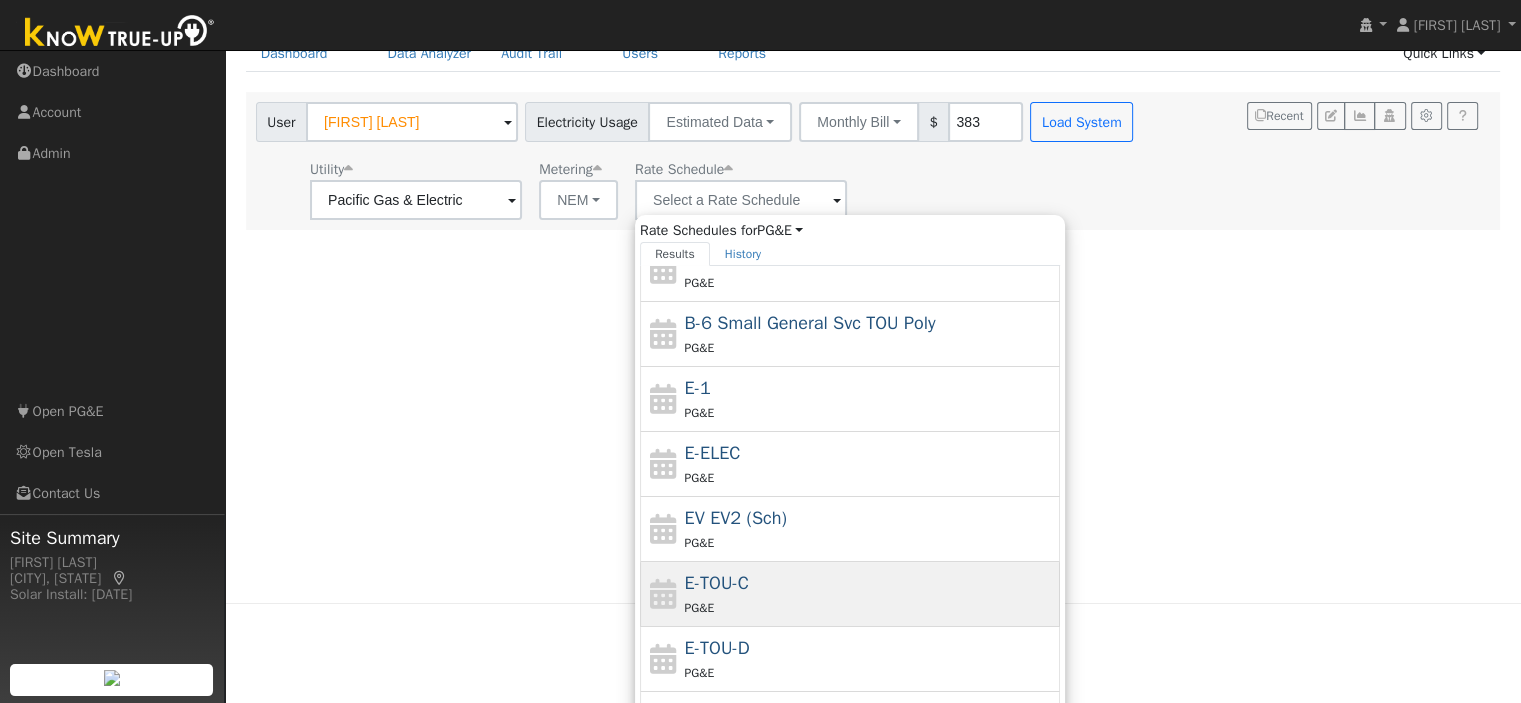 click on "PG&E" at bounding box center [870, 607] 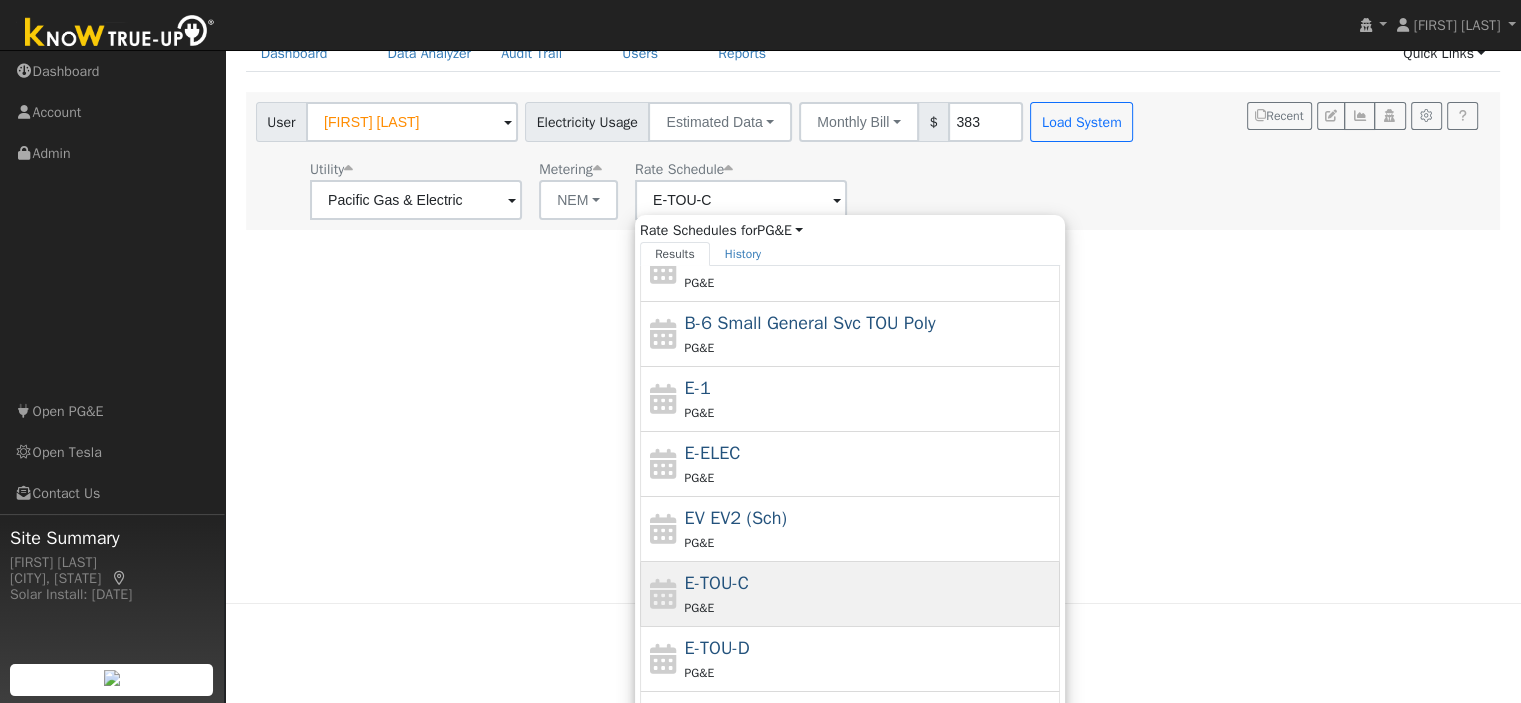 scroll, scrollTop: 0, scrollLeft: 0, axis: both 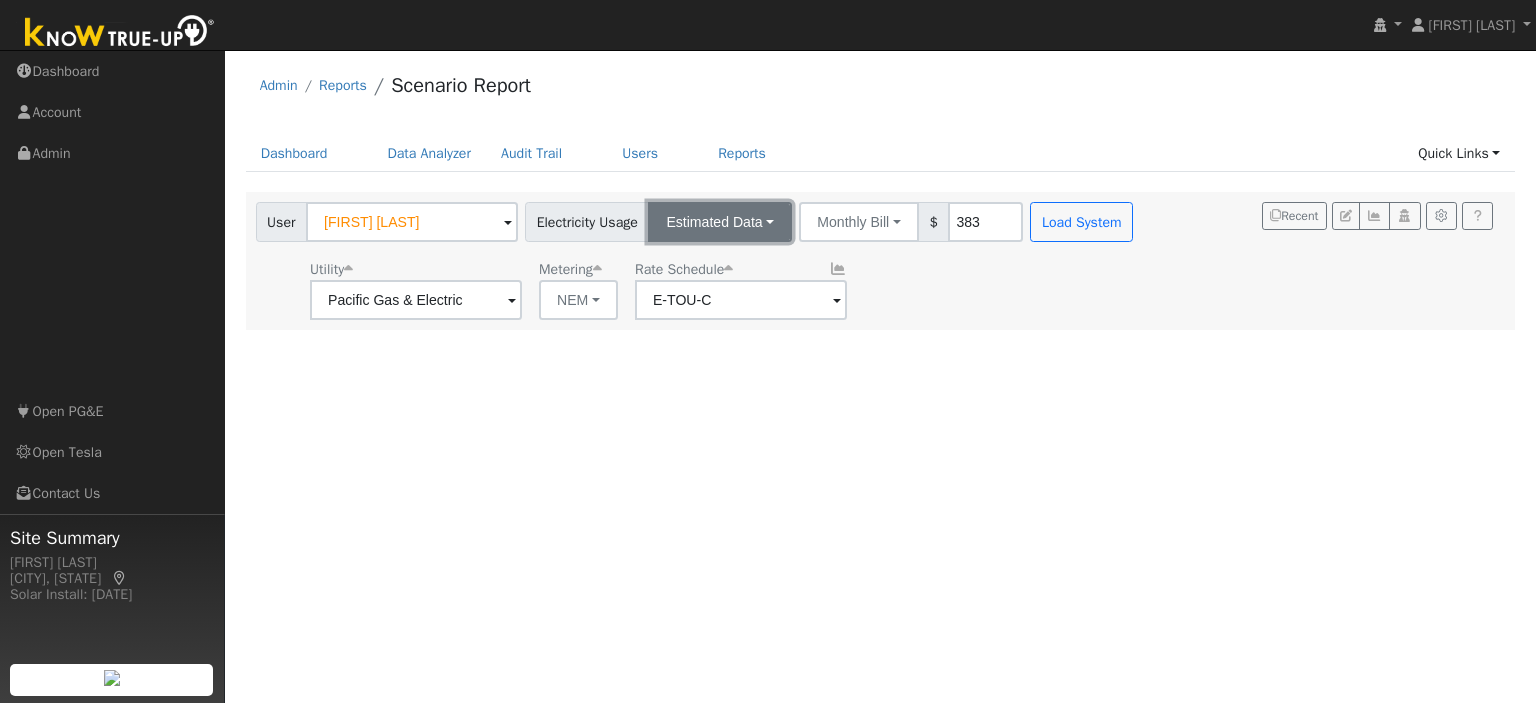 click on "Estimated Data" at bounding box center [720, 222] 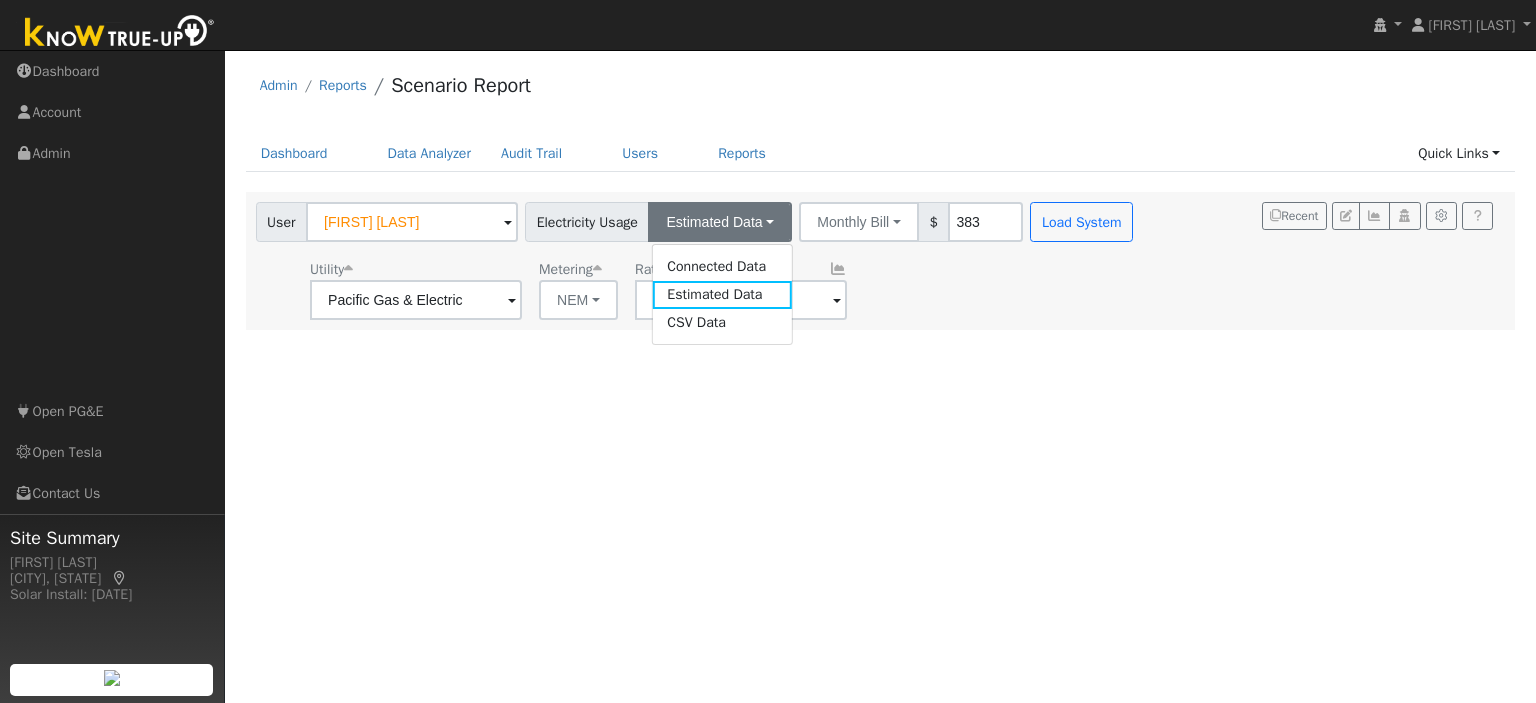 click on "Utility  Pacific Gas & Electric  Metering  NEM NEM NBT  Rate Schedule  E-TOU-C" at bounding box center (697, 286) 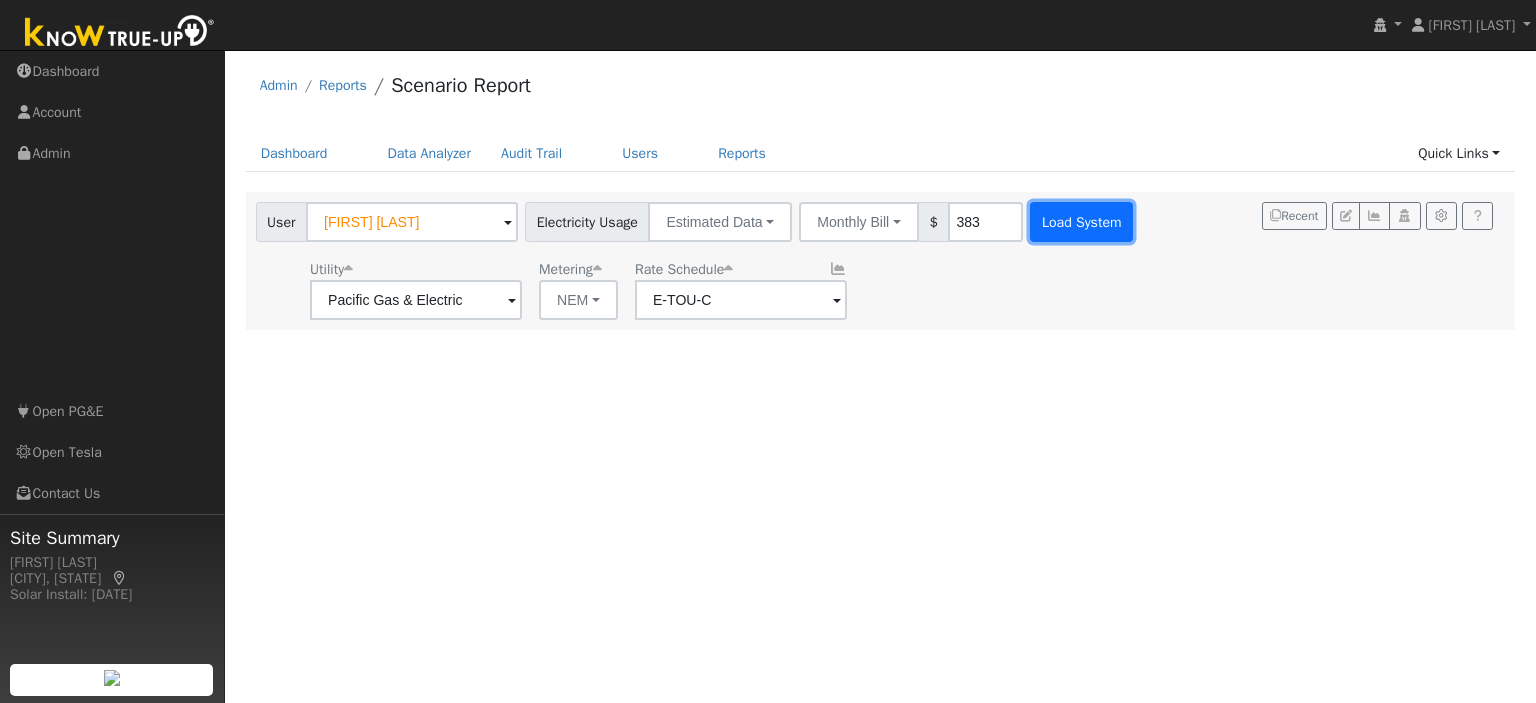 click on "Load System" at bounding box center [1081, 222] 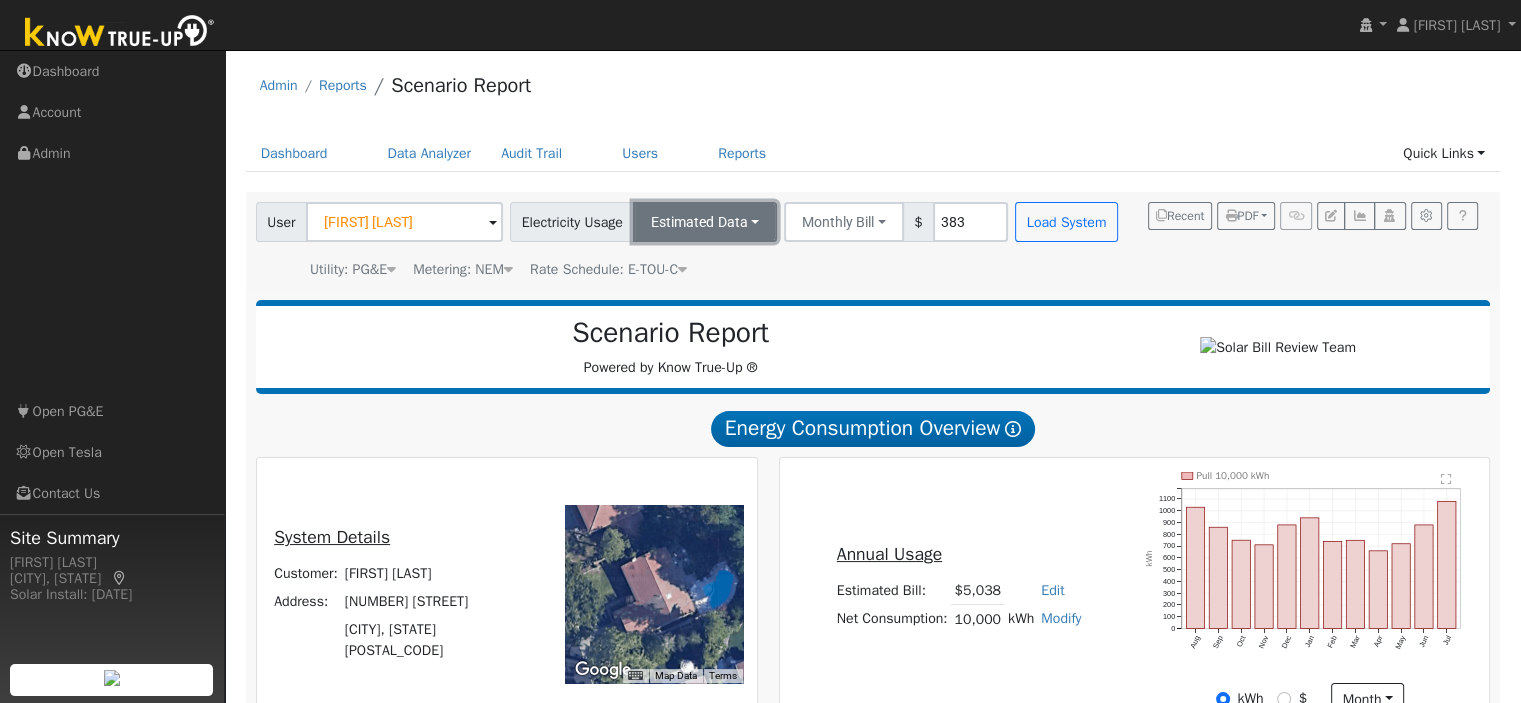 click on "Estimated Data" at bounding box center (705, 222) 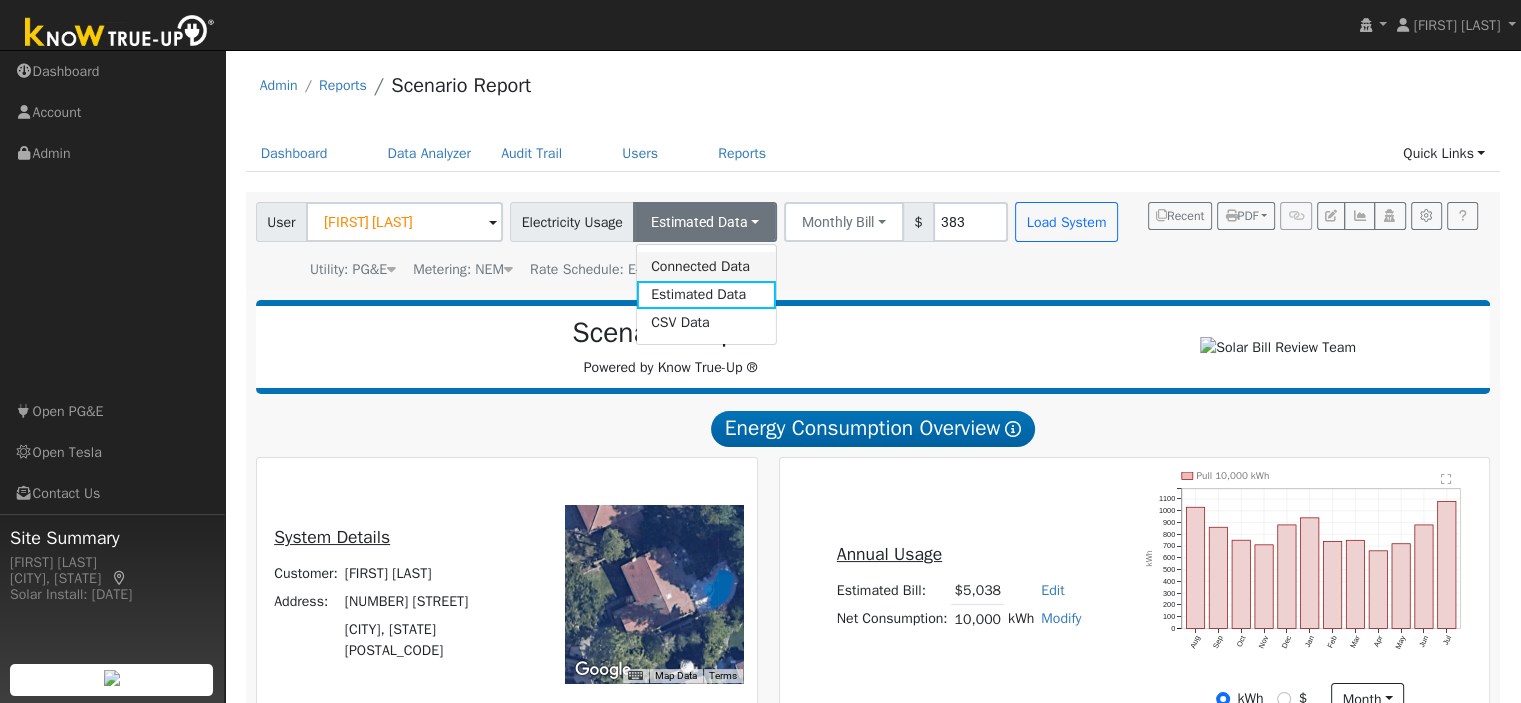 click on "Connected Data" at bounding box center [706, 266] 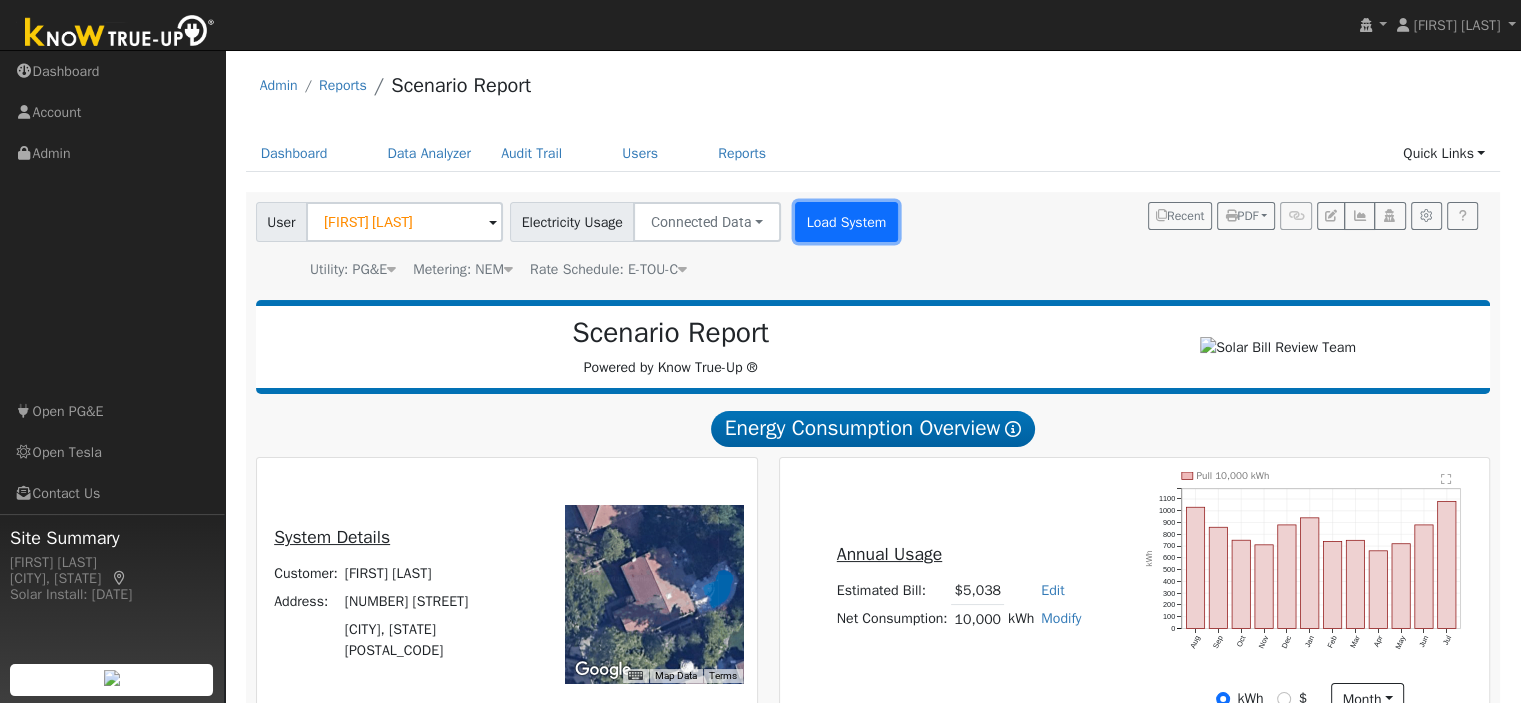 click on "Load System" at bounding box center (846, 222) 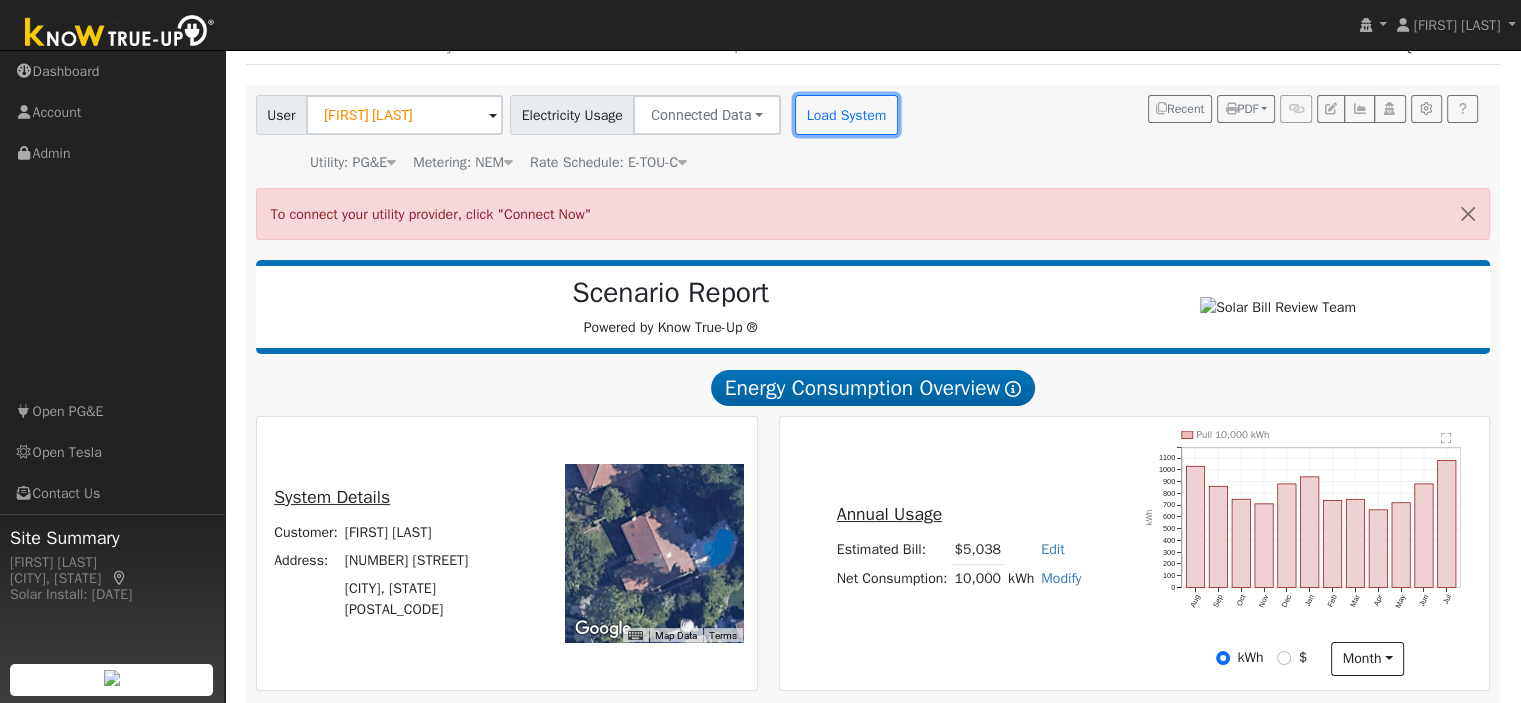 scroll, scrollTop: 76, scrollLeft: 0, axis: vertical 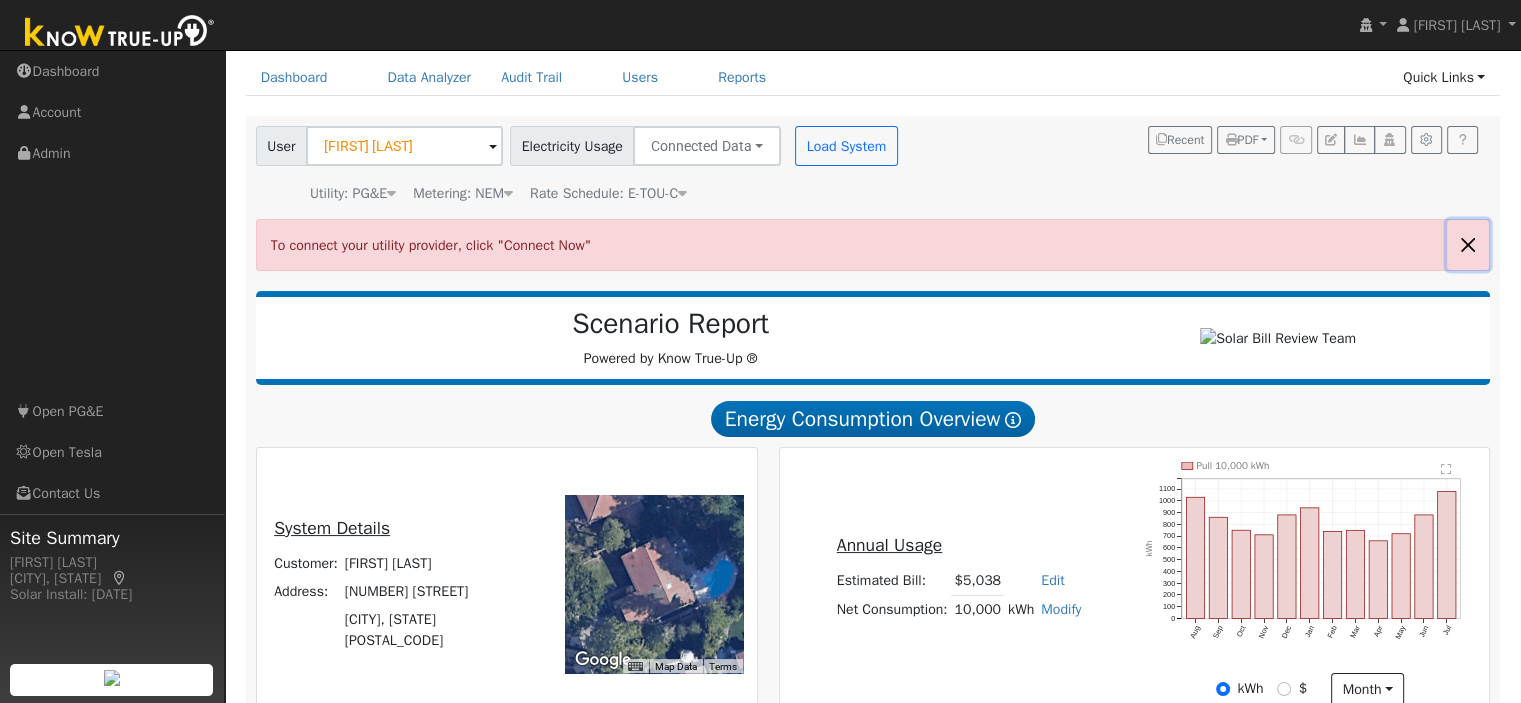 click at bounding box center (1468, 244) 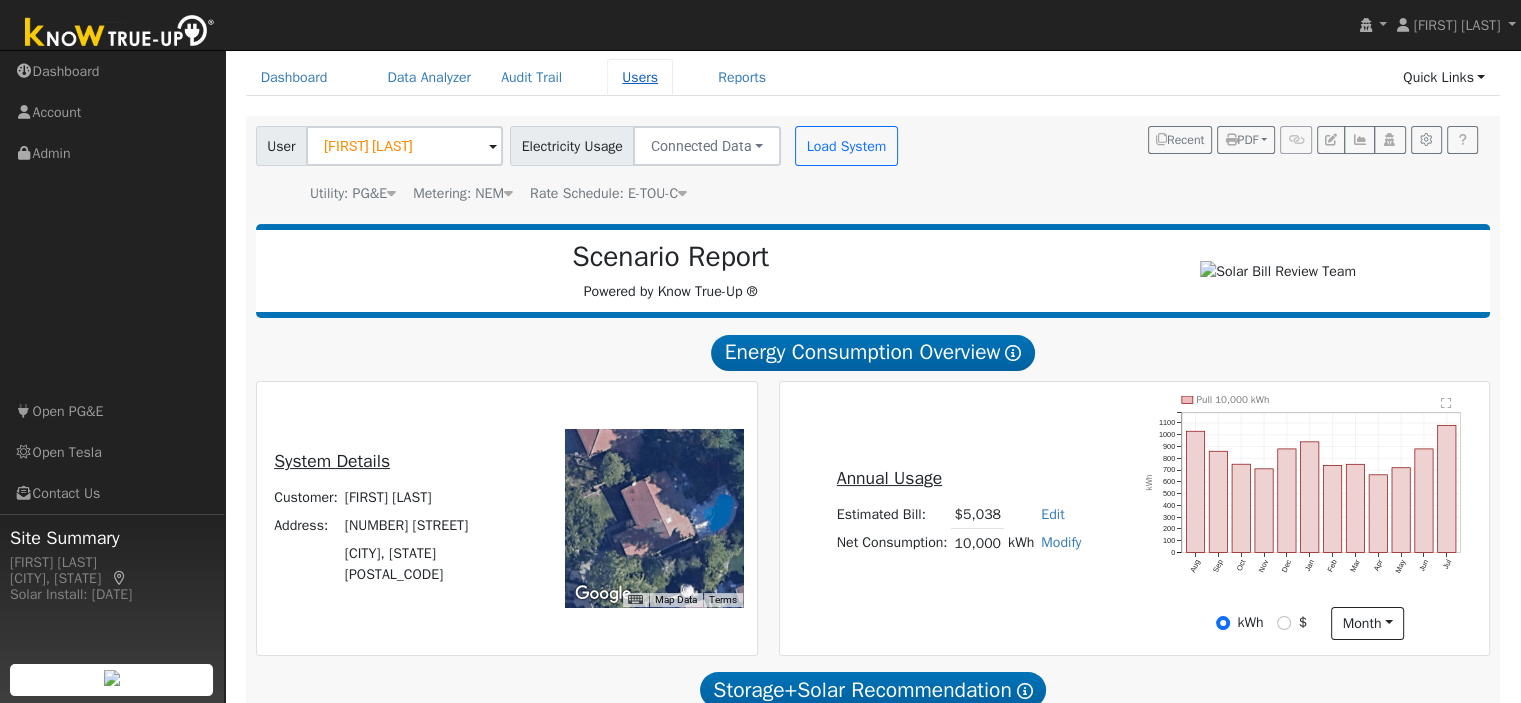 click on "Users" at bounding box center (640, 77) 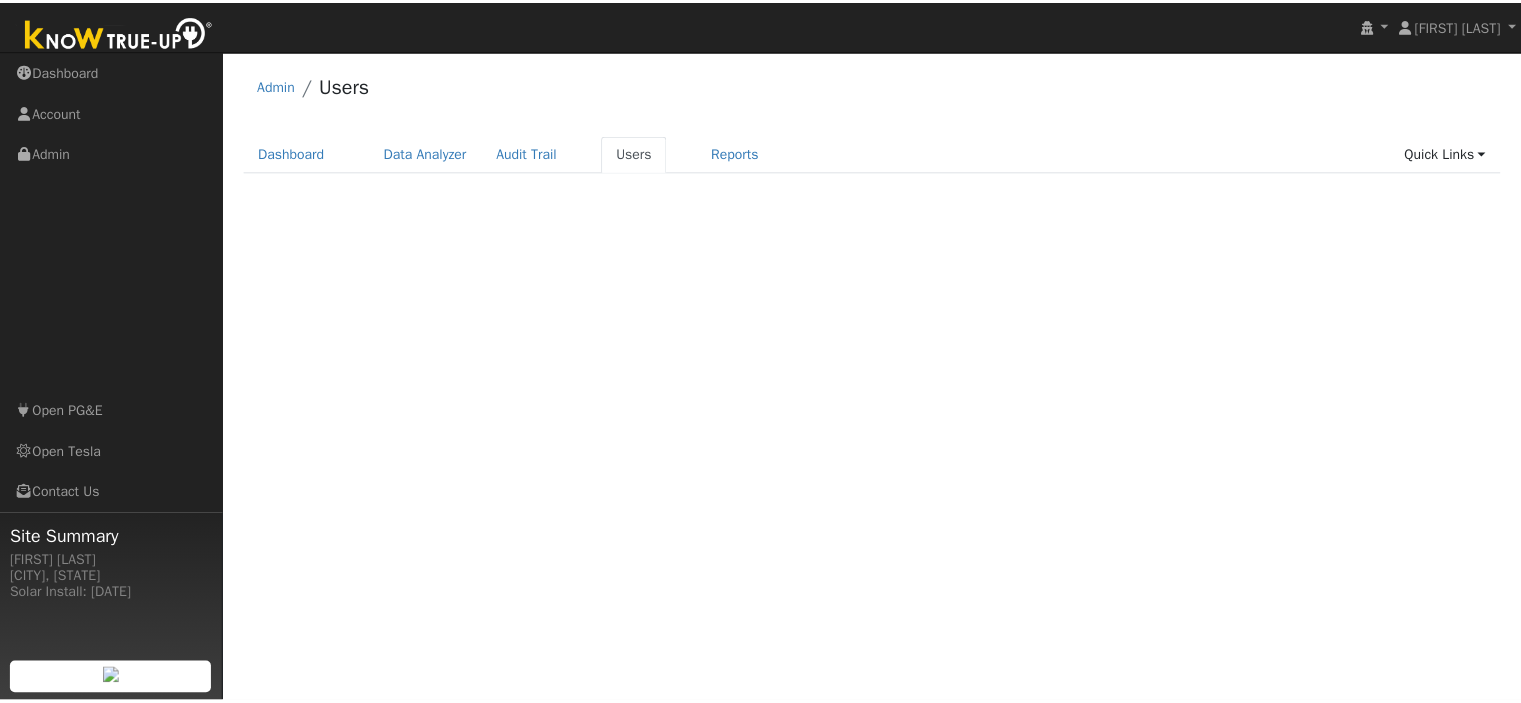 scroll, scrollTop: 0, scrollLeft: 0, axis: both 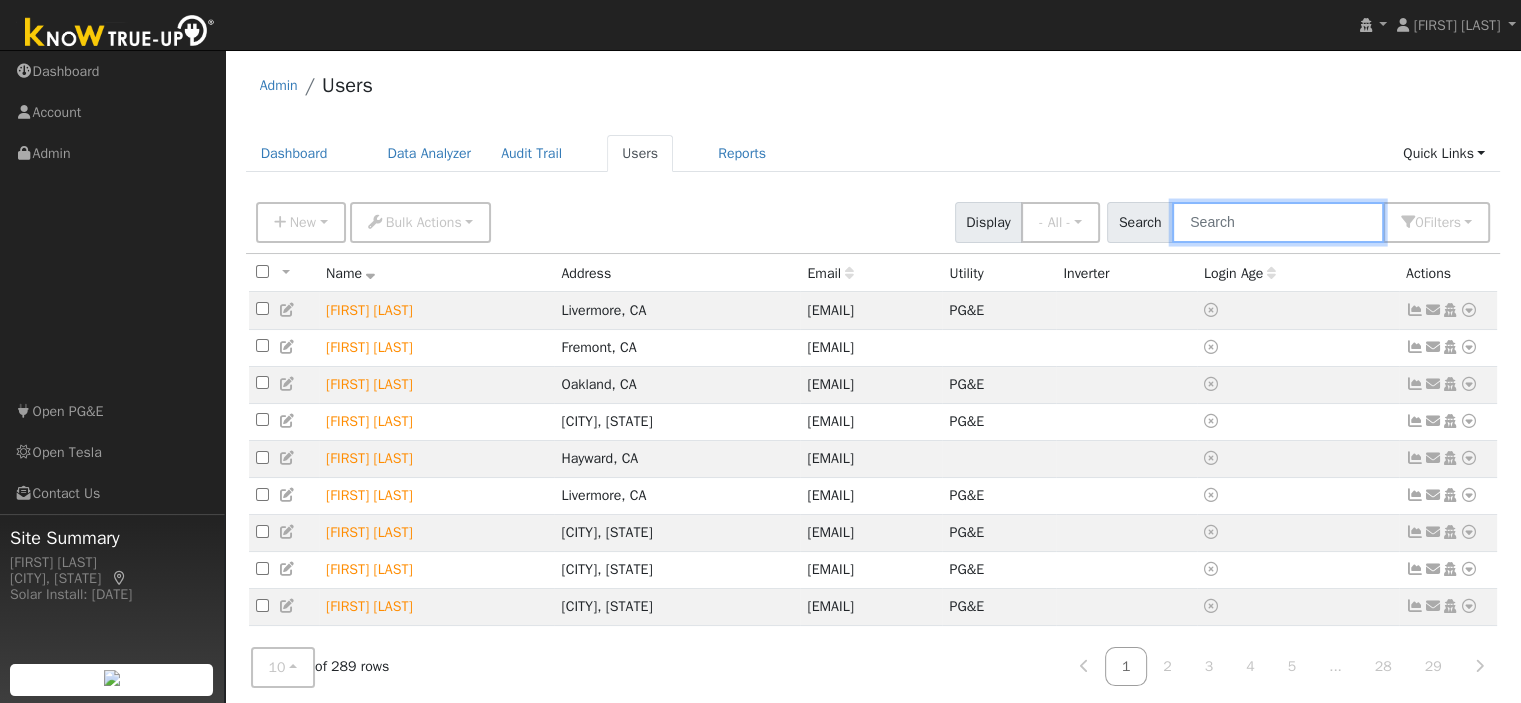 click at bounding box center [1278, 222] 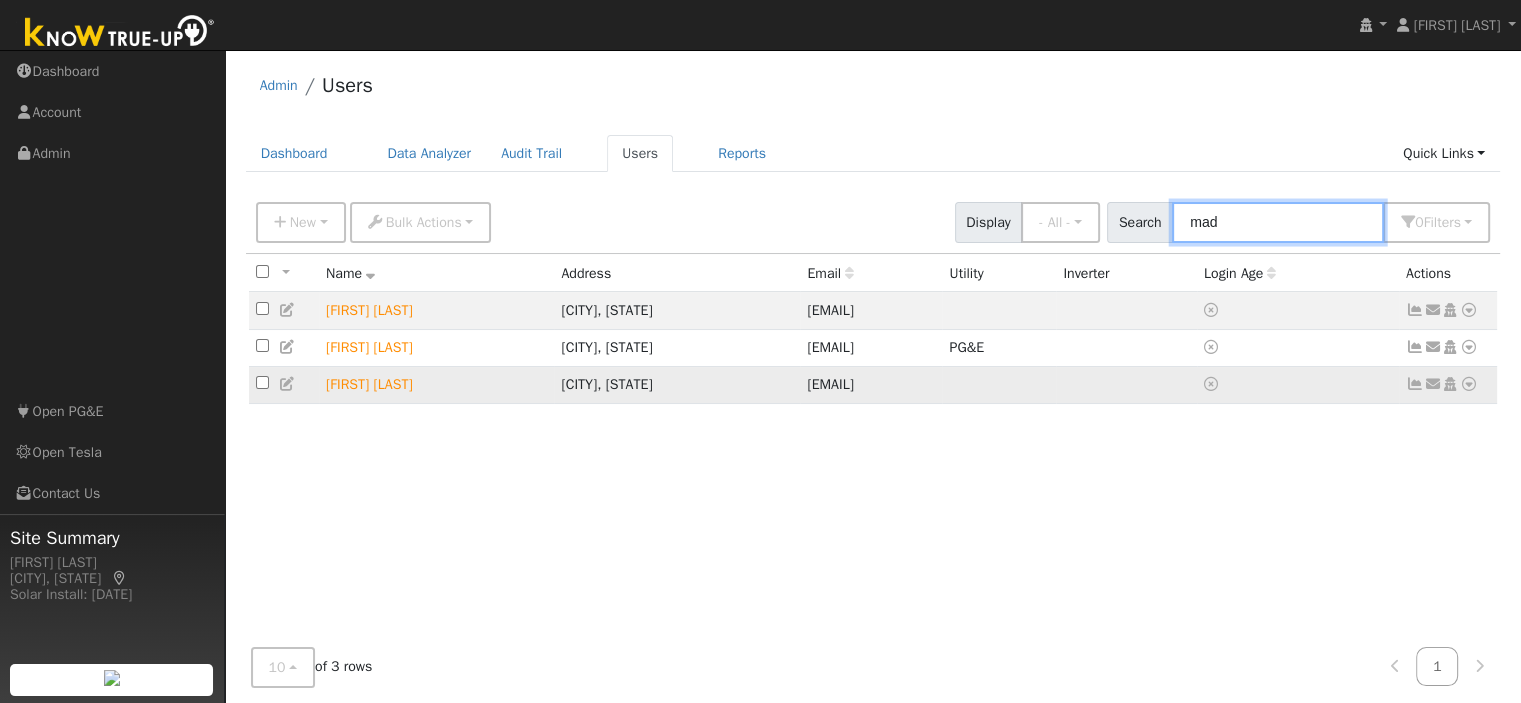 type on "[NAME]" 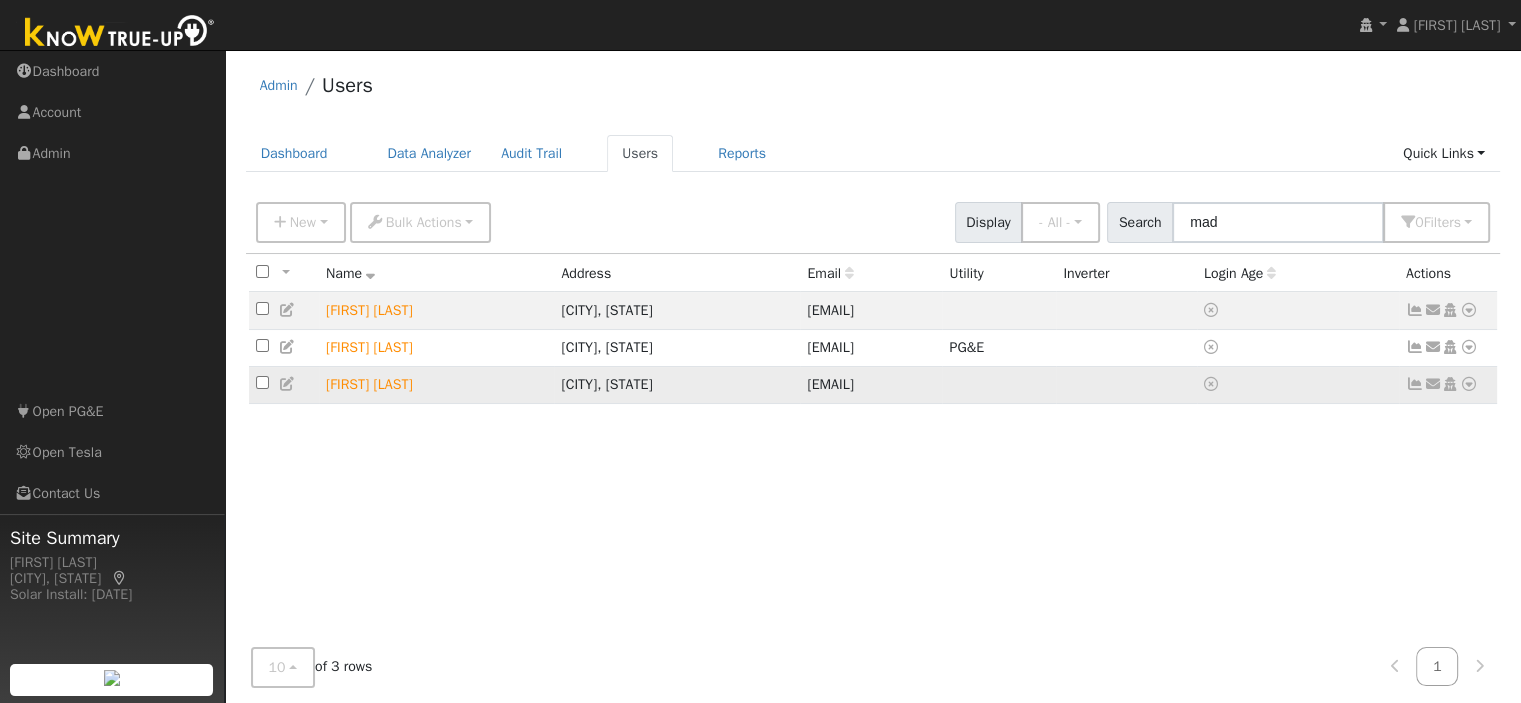 click at bounding box center (1415, 384) 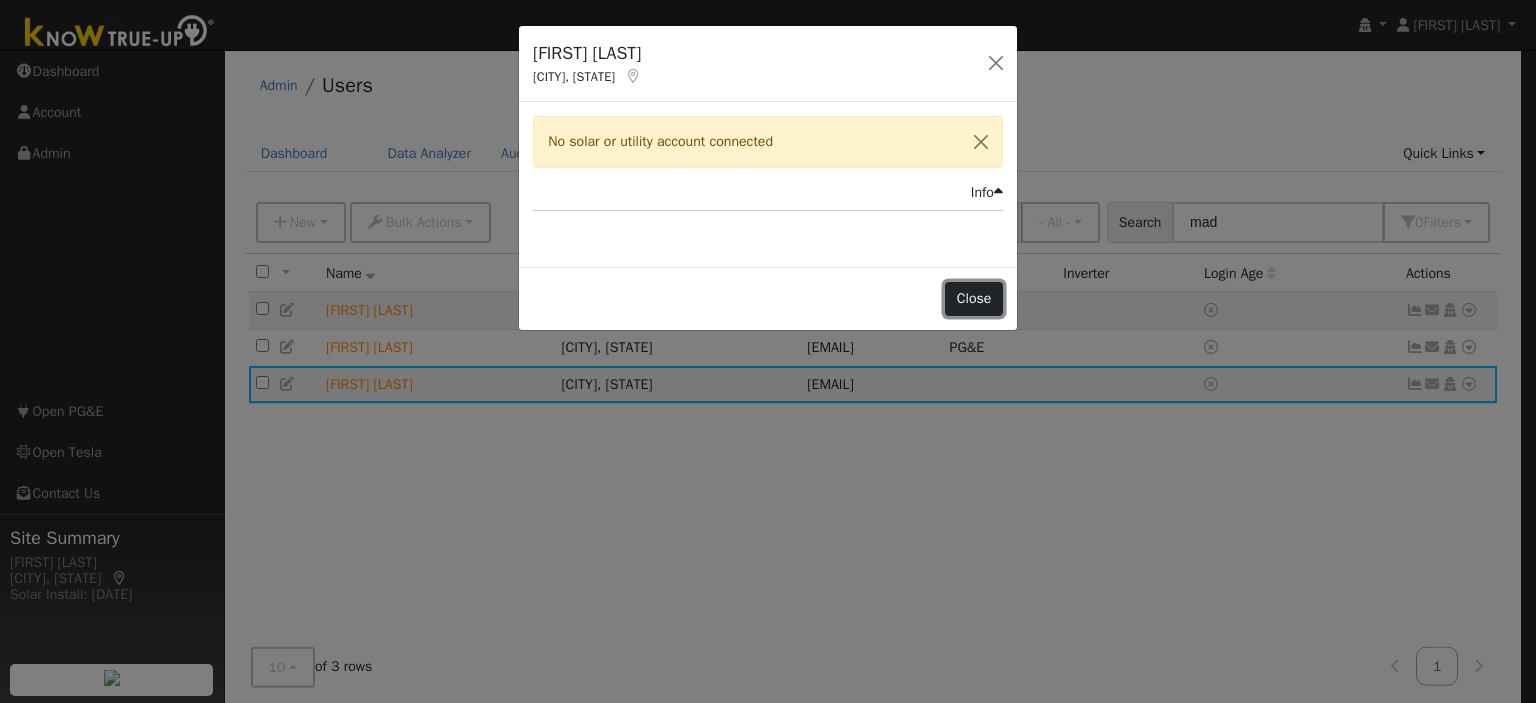 click on "Close" at bounding box center (974, 299) 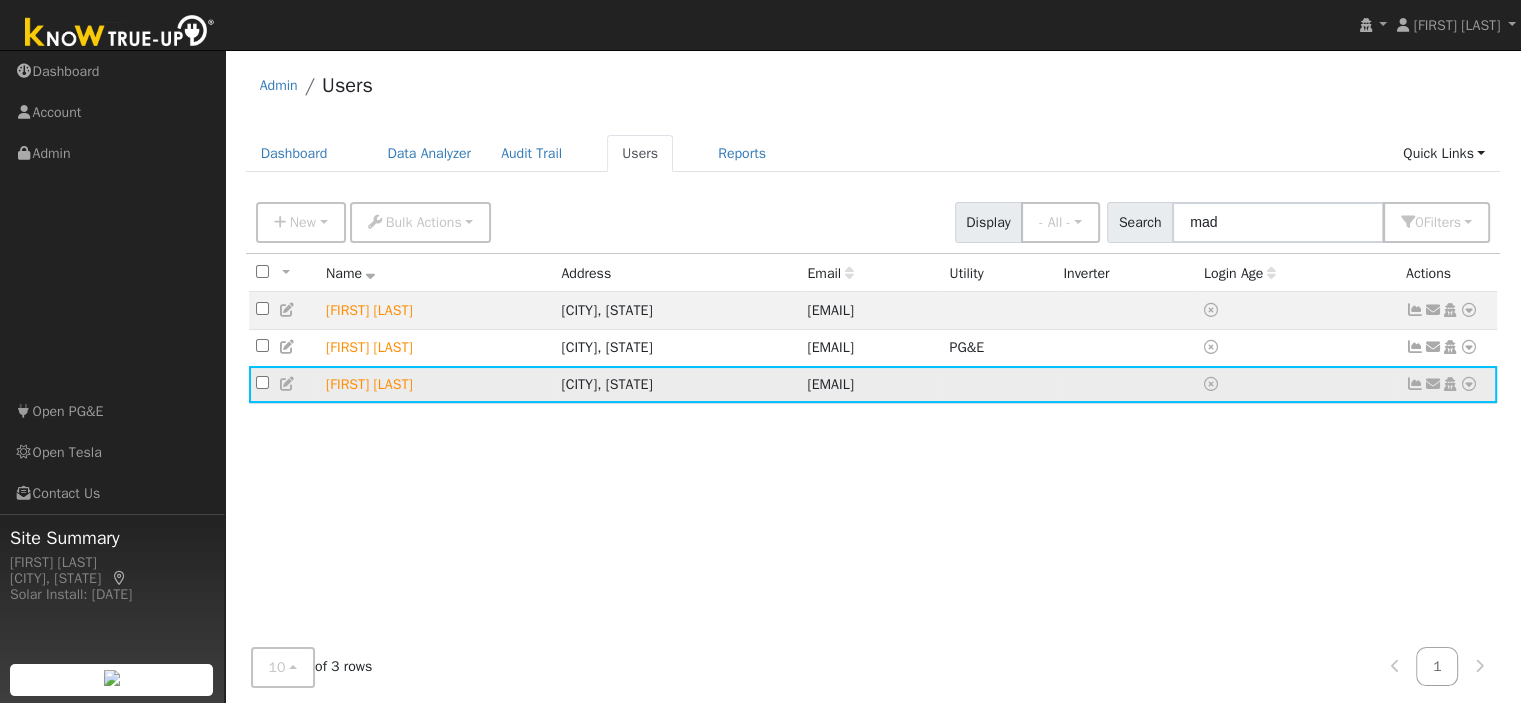 click at bounding box center (1469, 384) 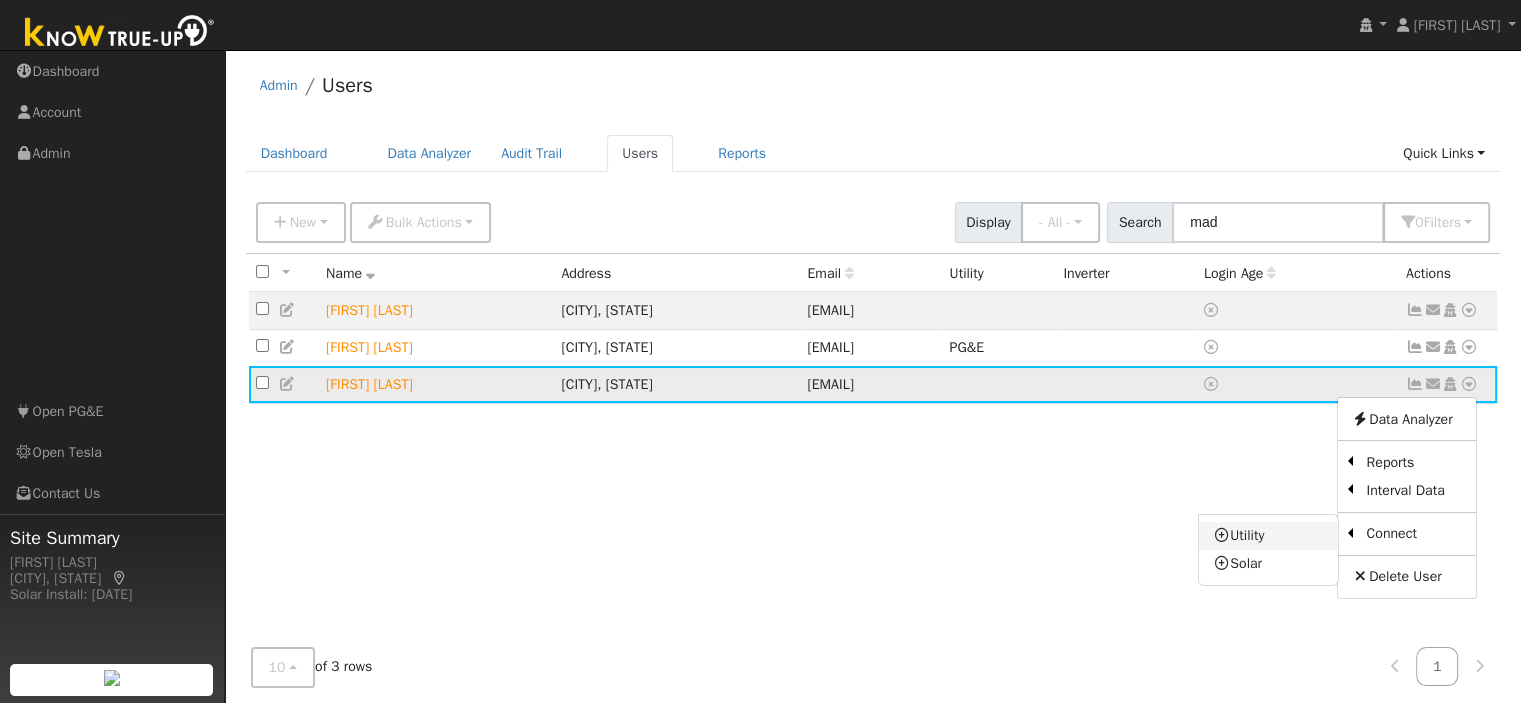 click on "Utility" at bounding box center [1268, 536] 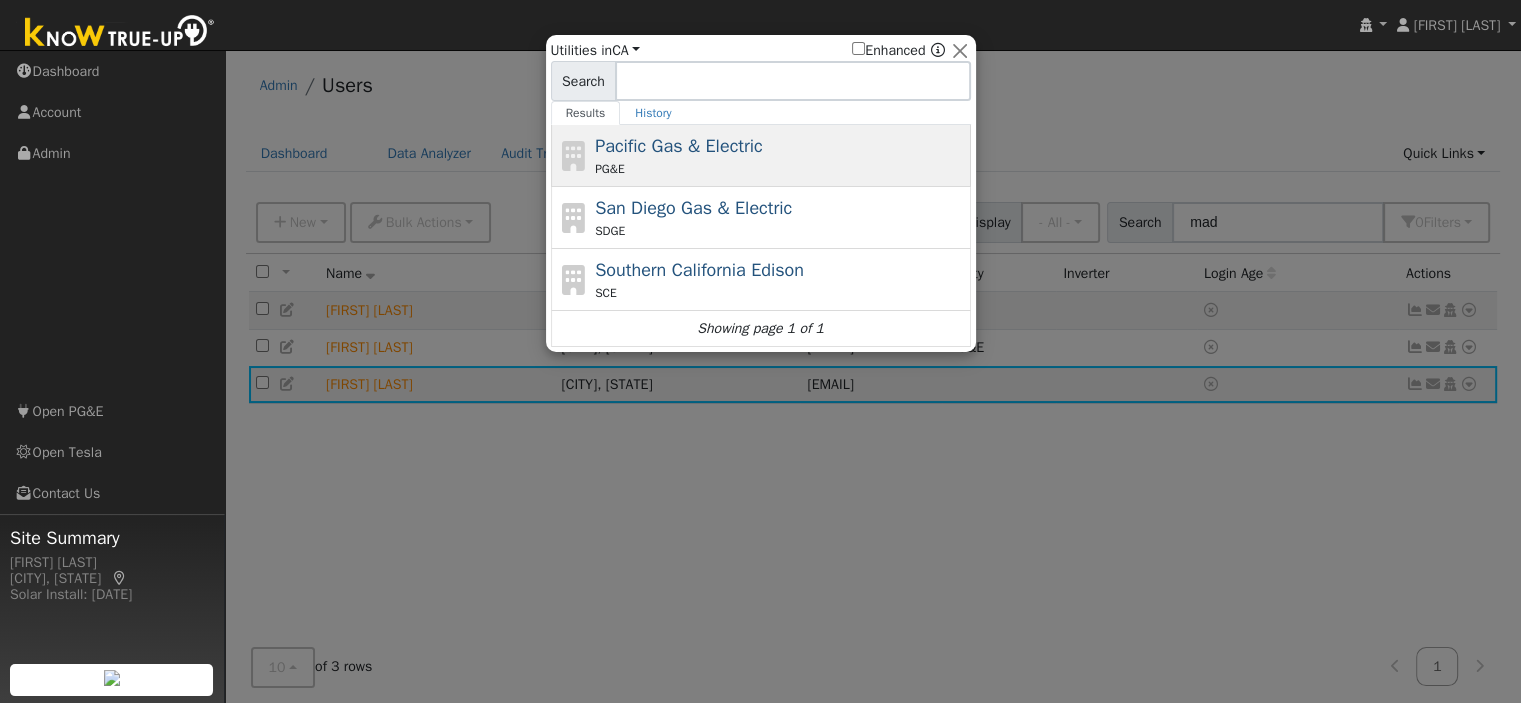 click on "Pacific Gas & Electric PG&E" at bounding box center [780, 155] 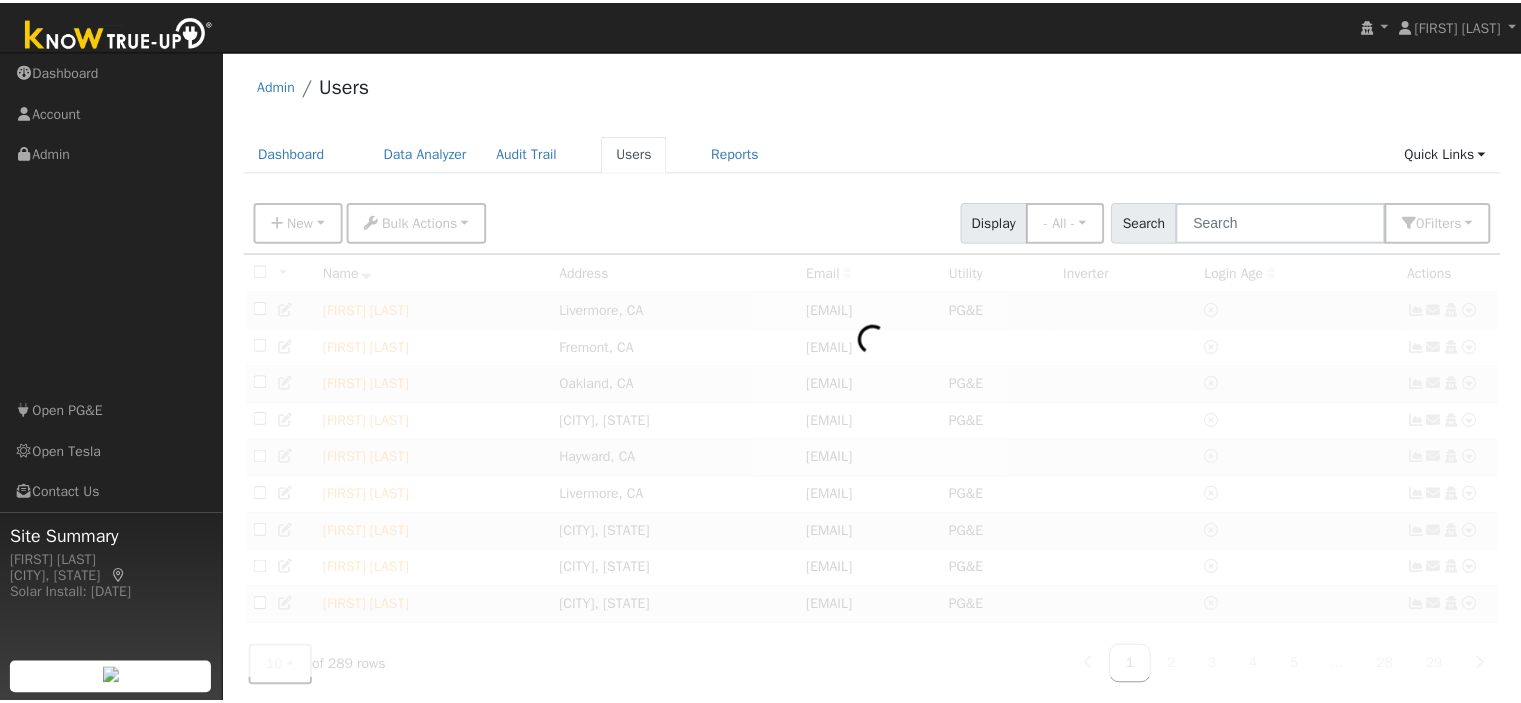 scroll, scrollTop: 0, scrollLeft: 0, axis: both 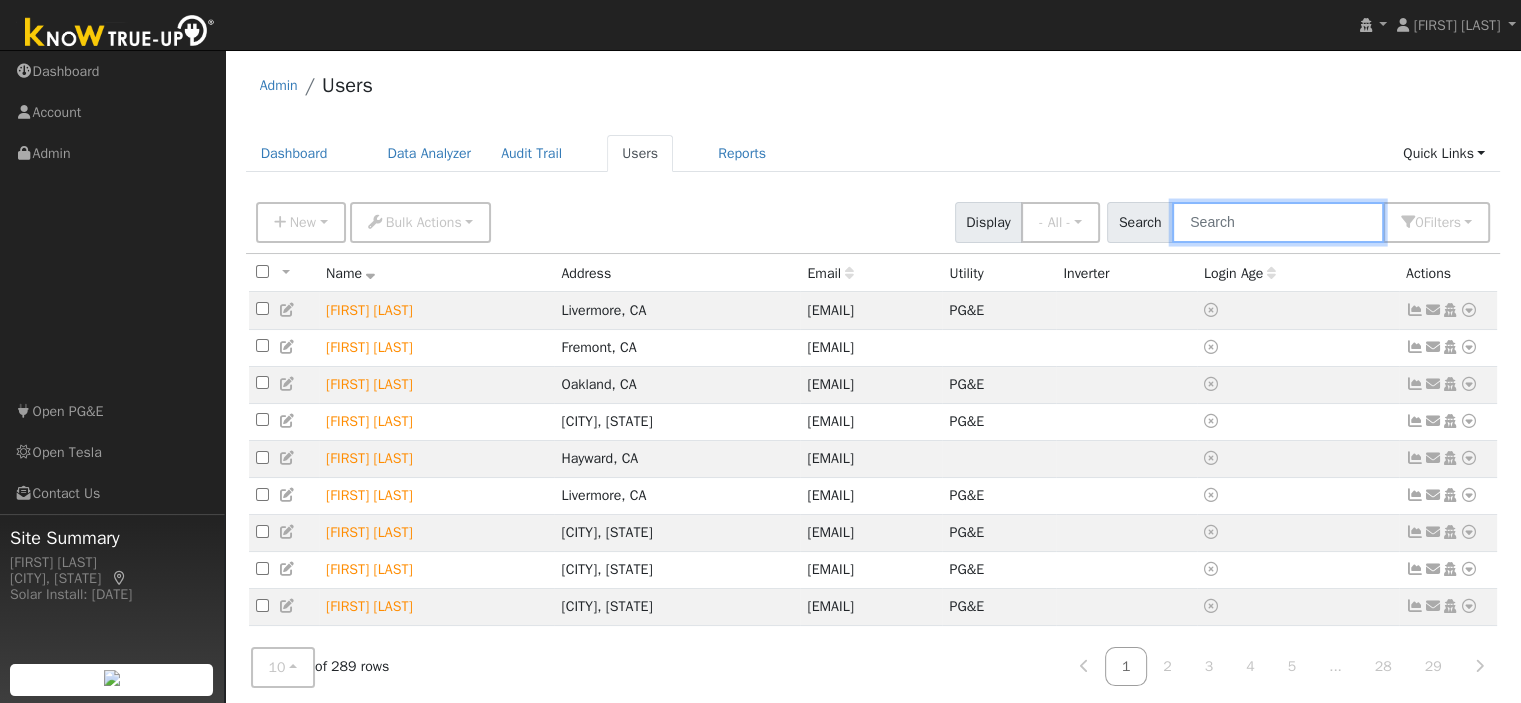 click at bounding box center [1278, 222] 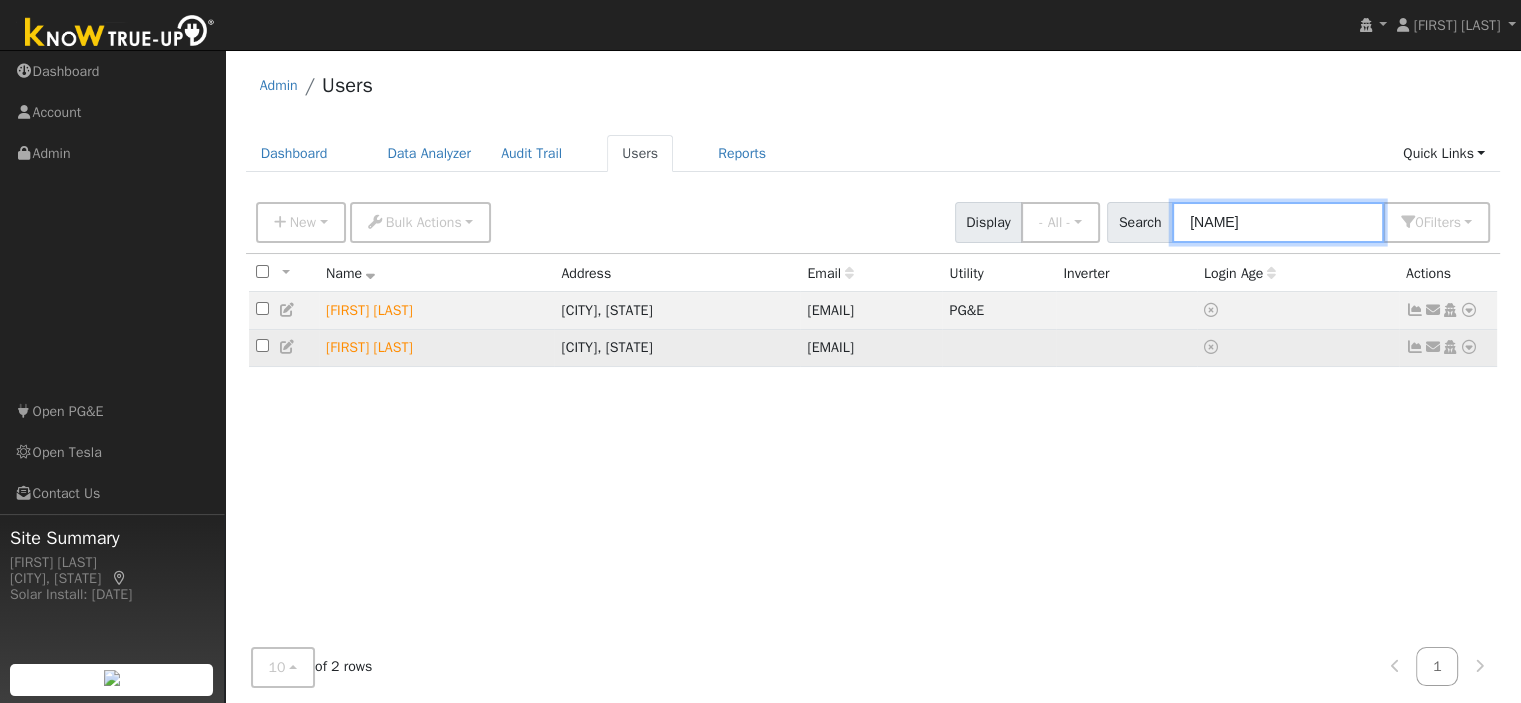 type on "[NAME]" 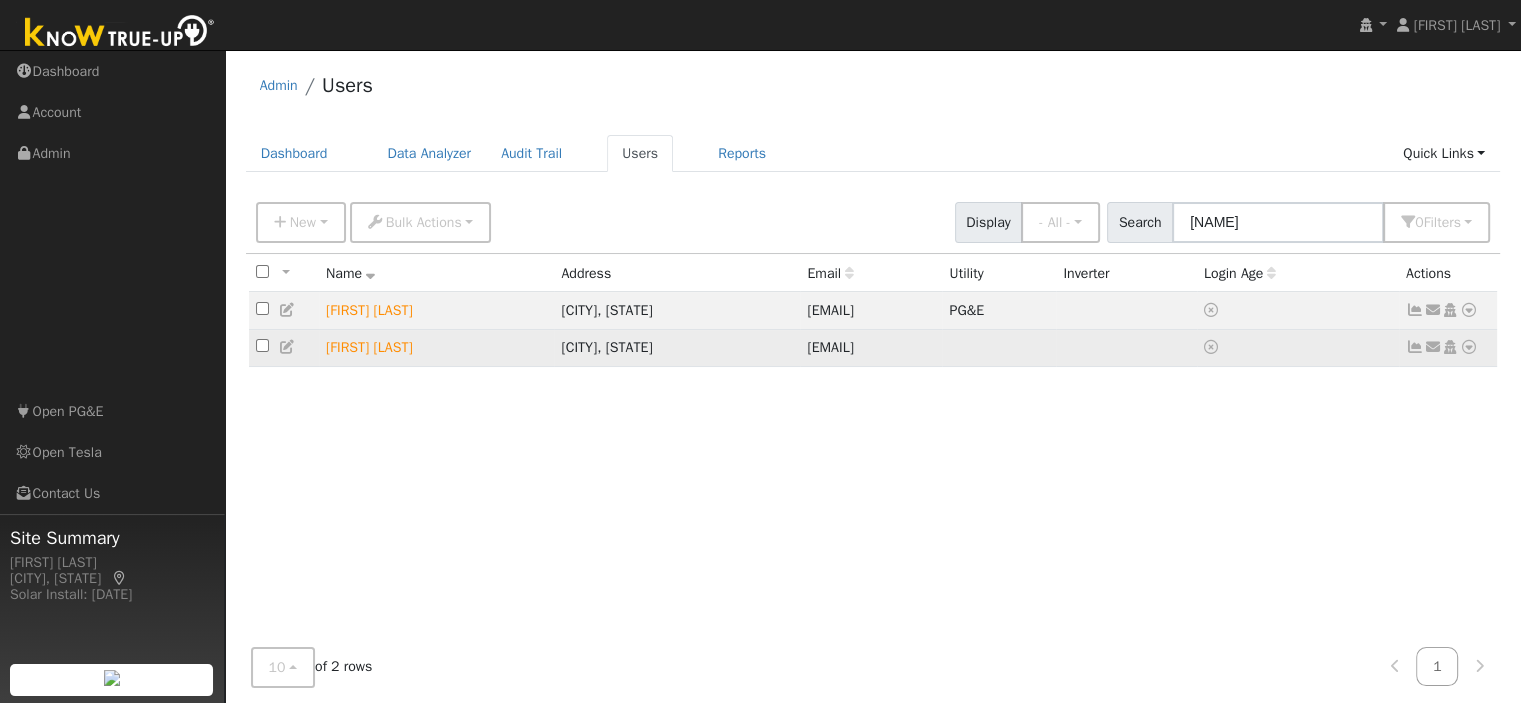 click at bounding box center [1469, 347] 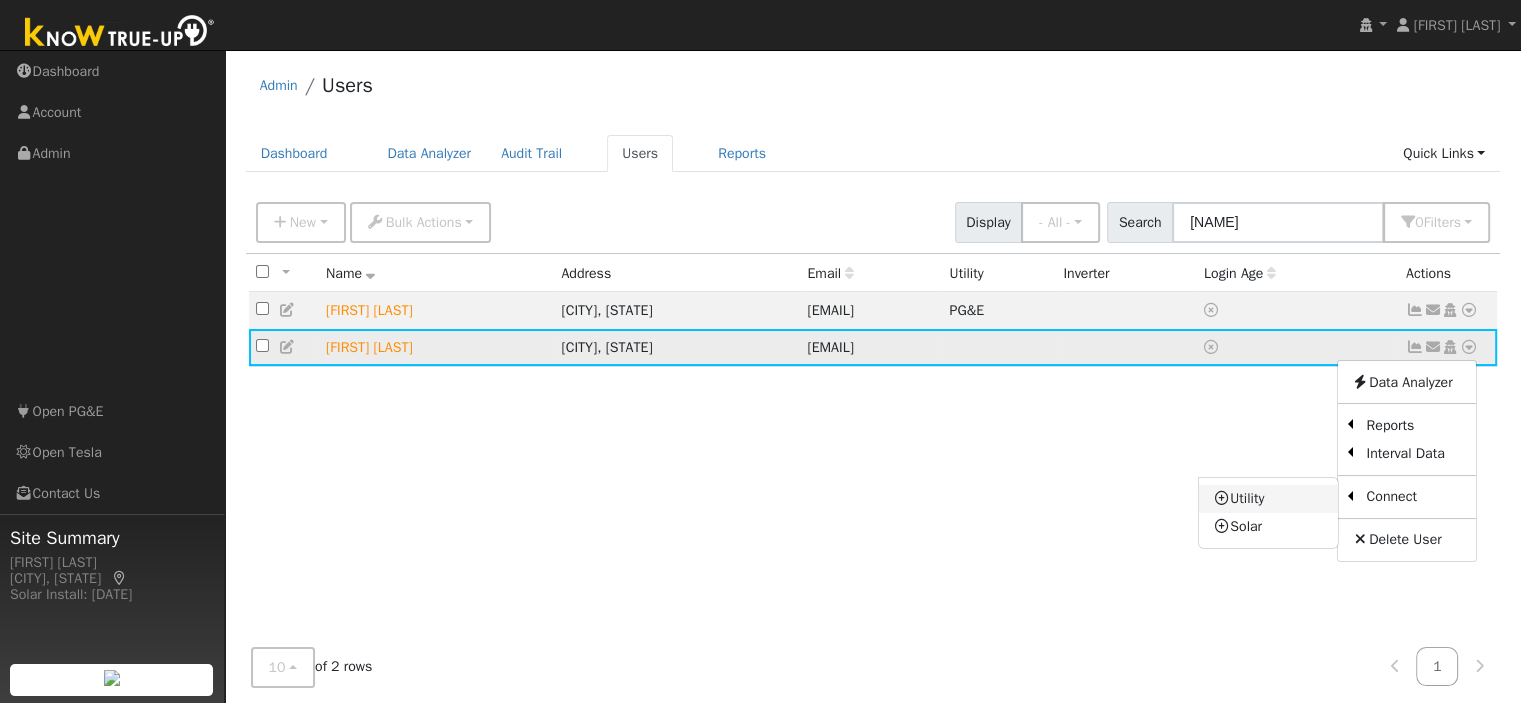 click on "Utility" at bounding box center (1268, 499) 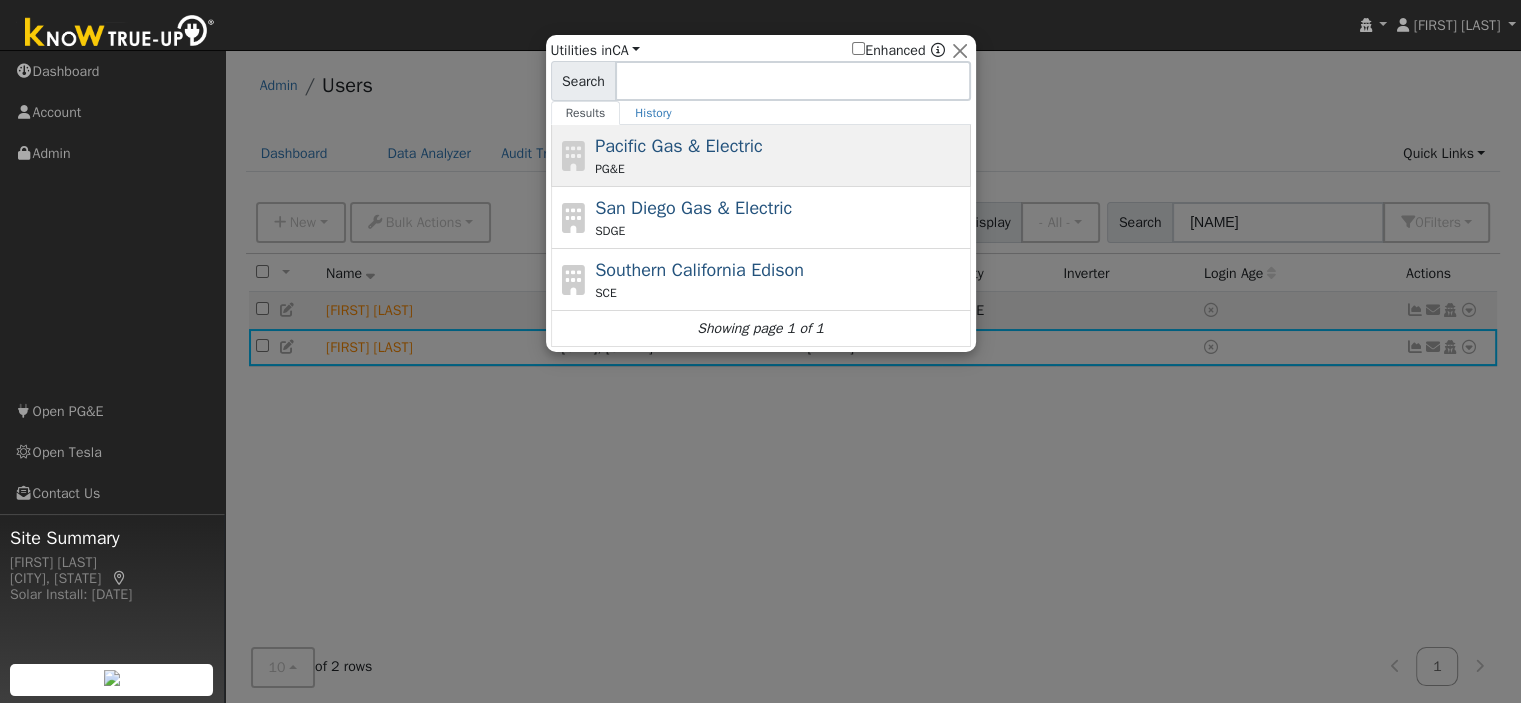 click on "Pacific Gas & Electric" at bounding box center (679, 146) 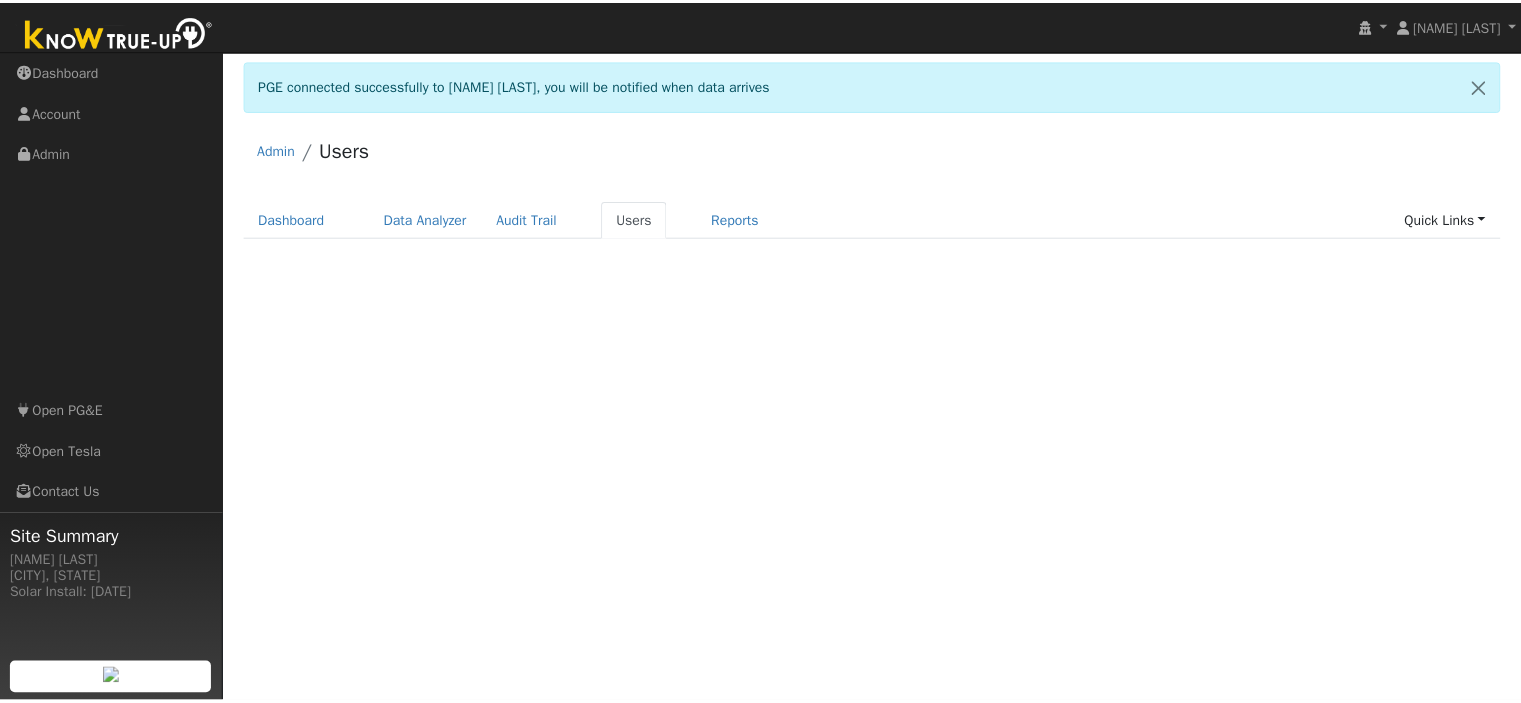 scroll, scrollTop: 0, scrollLeft: 0, axis: both 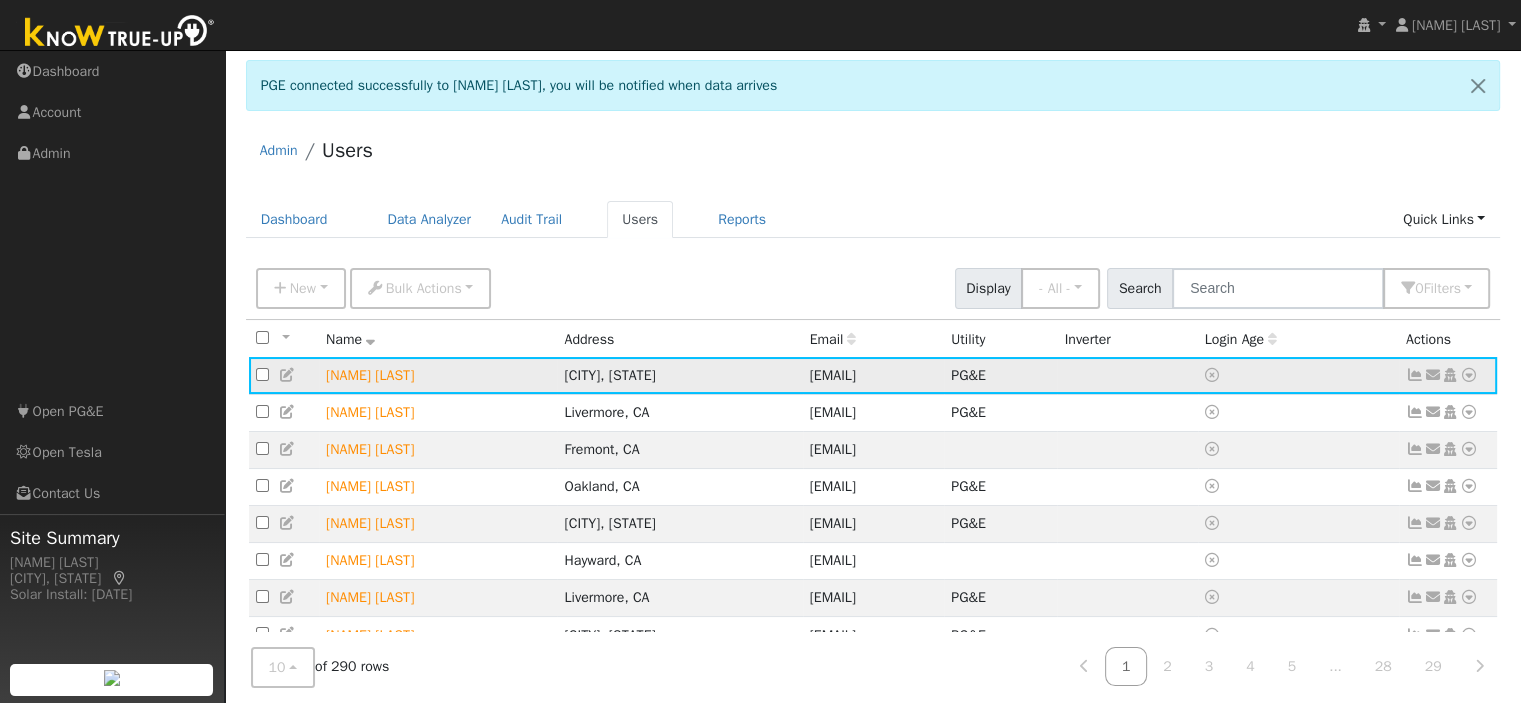 click on "[NAME] [LAST]" at bounding box center [438, 375] 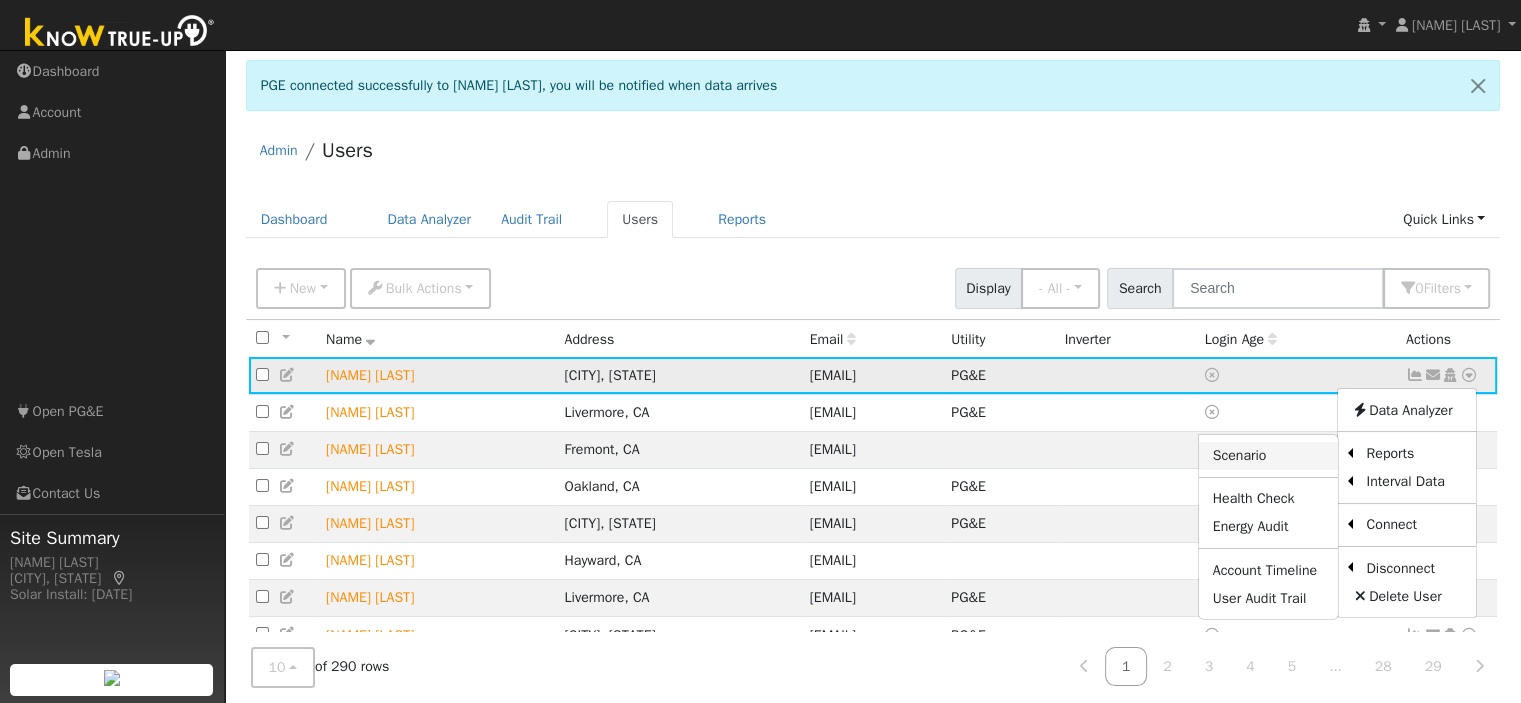 click on "Scenario" at bounding box center [1268, 456] 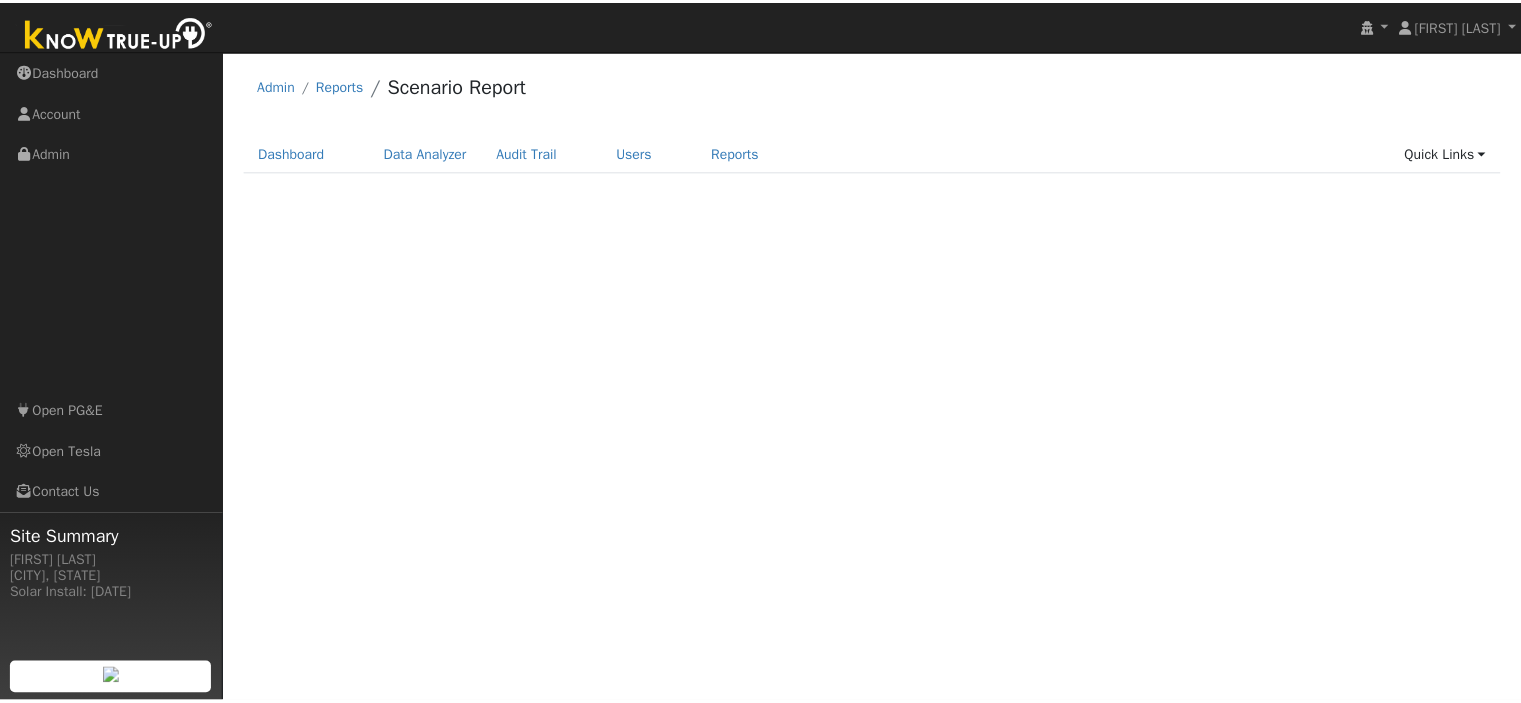 scroll, scrollTop: 0, scrollLeft: 0, axis: both 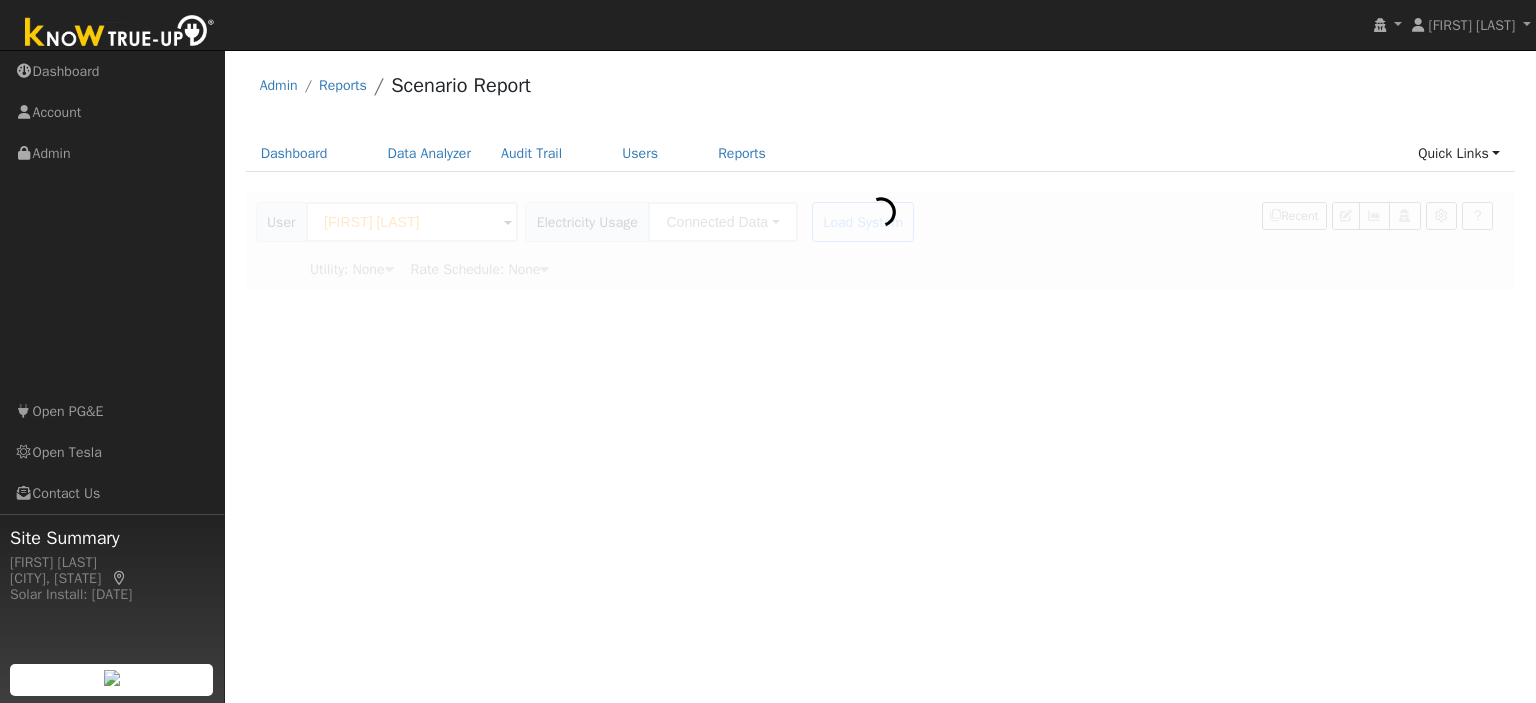 type on "Pacific Gas & Electric" 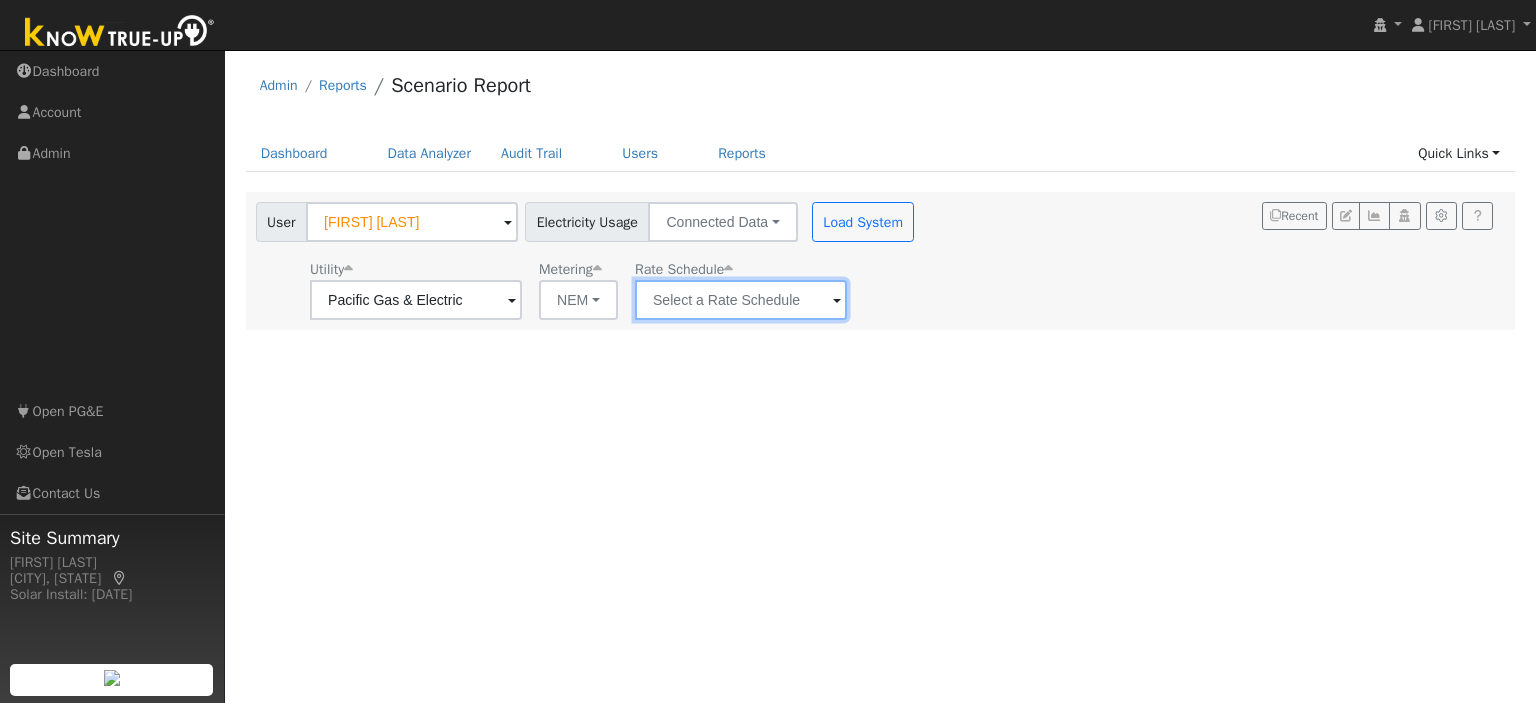click at bounding box center [416, 300] 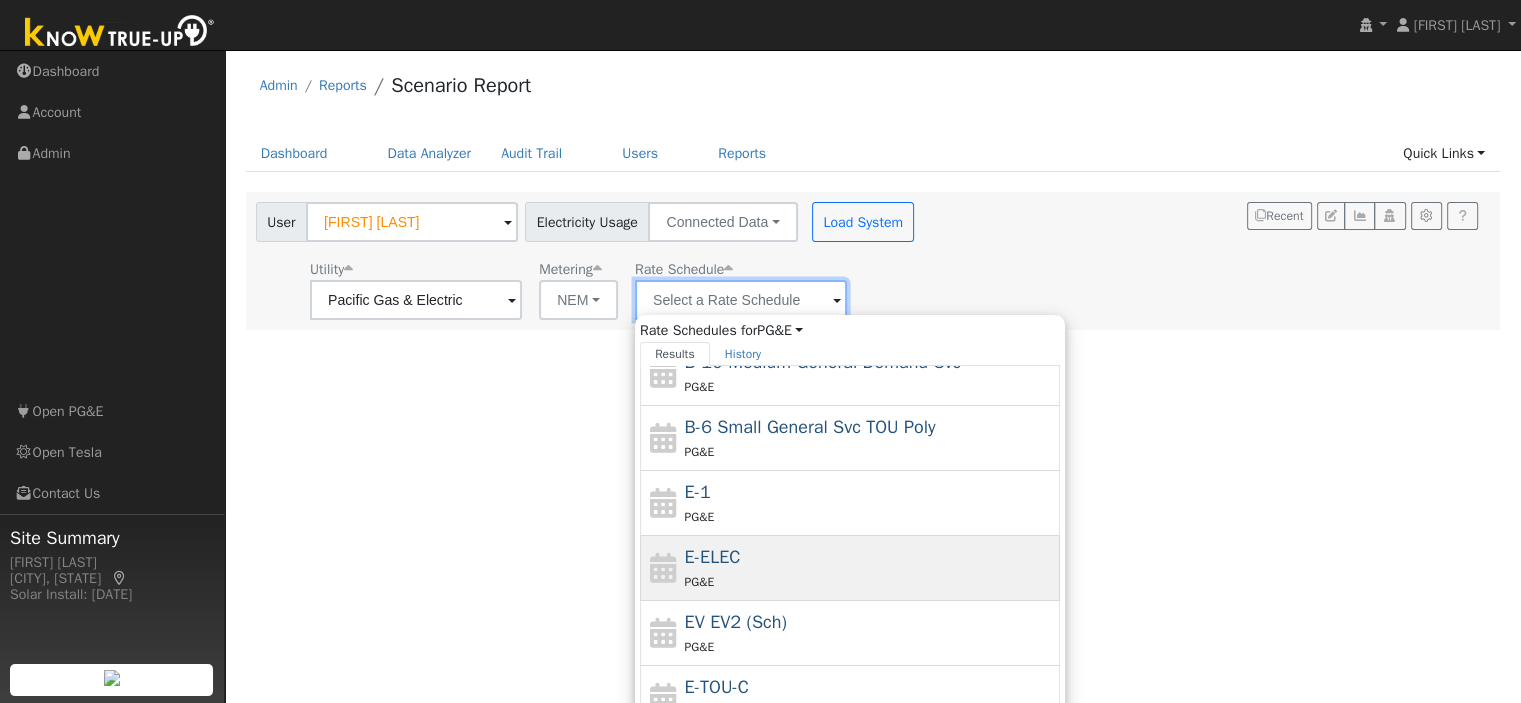 scroll, scrollTop: 216, scrollLeft: 0, axis: vertical 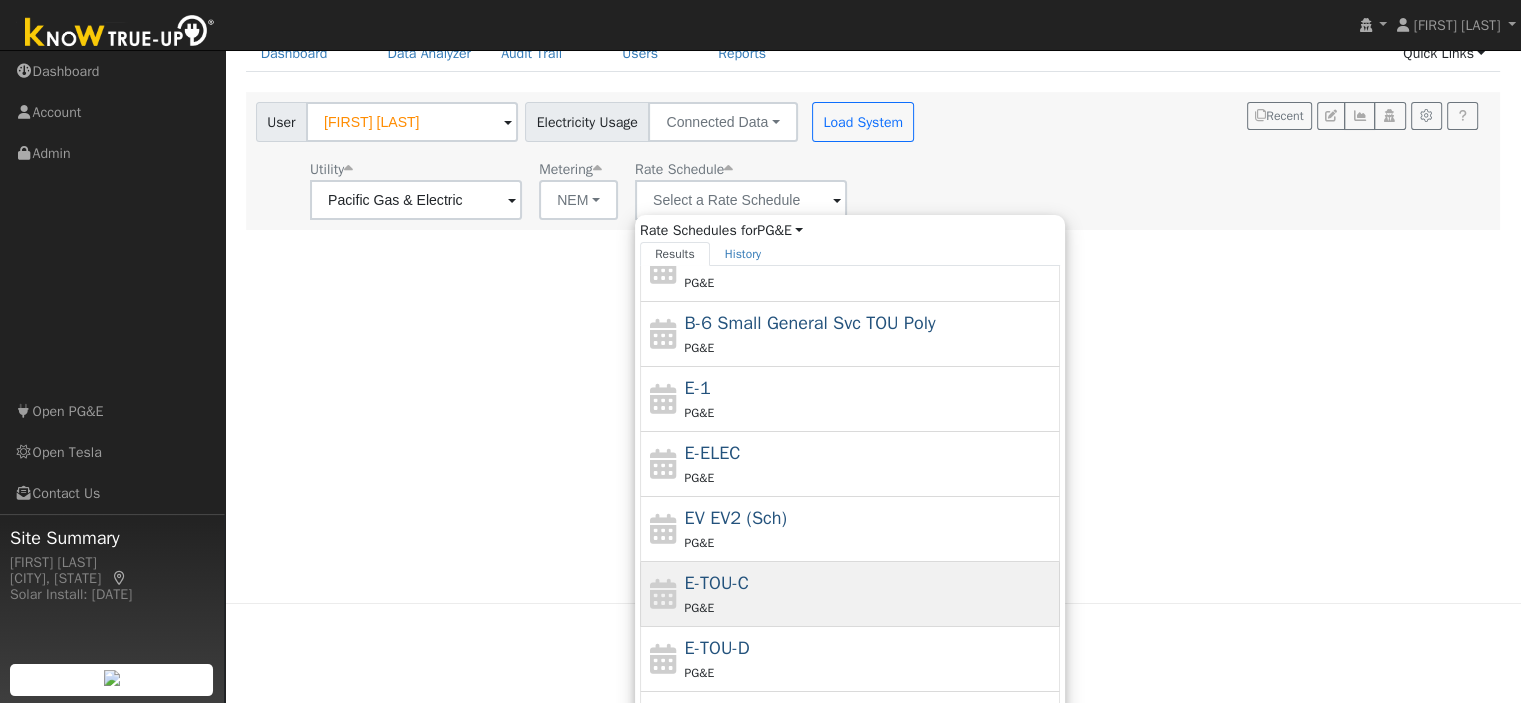 click on "E-TOU-C" at bounding box center (717, 583) 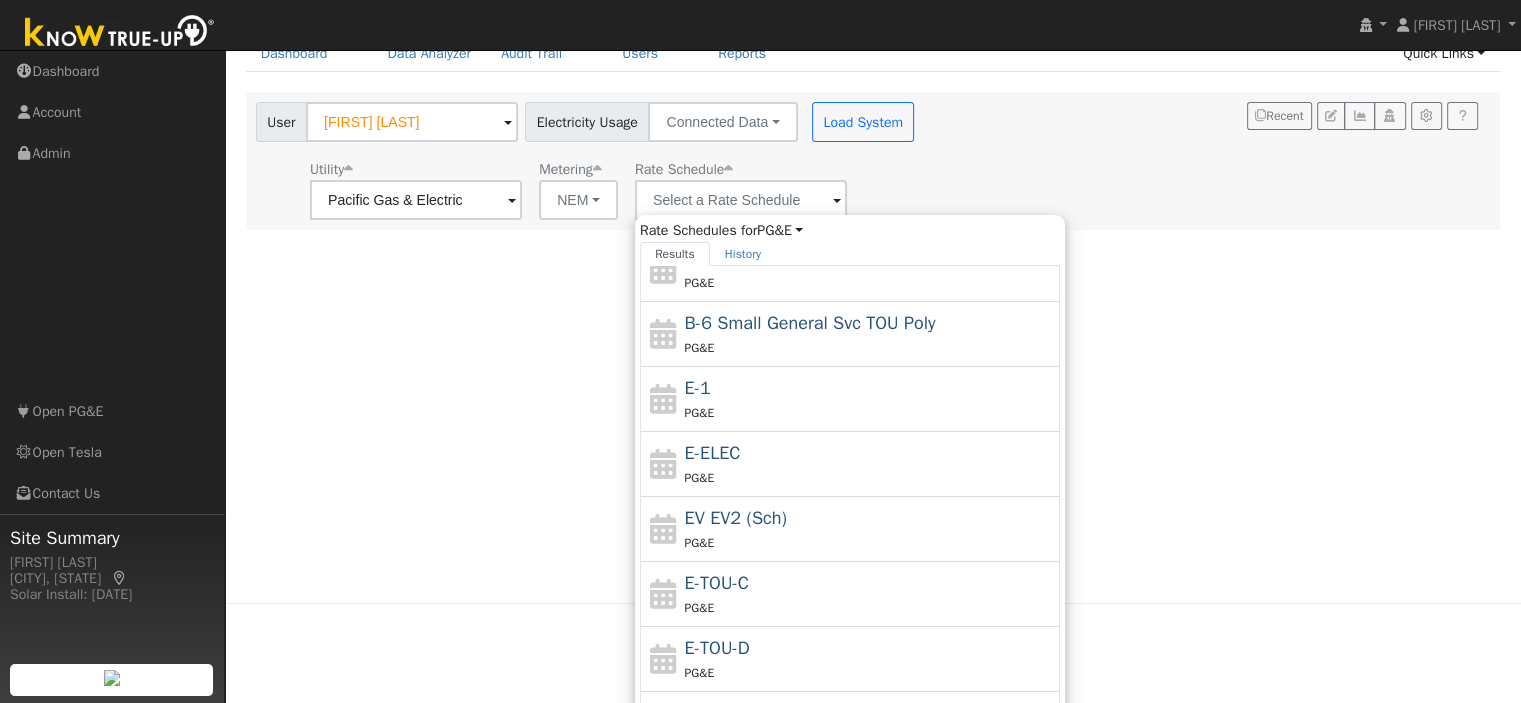 type on "E-TOU-C" 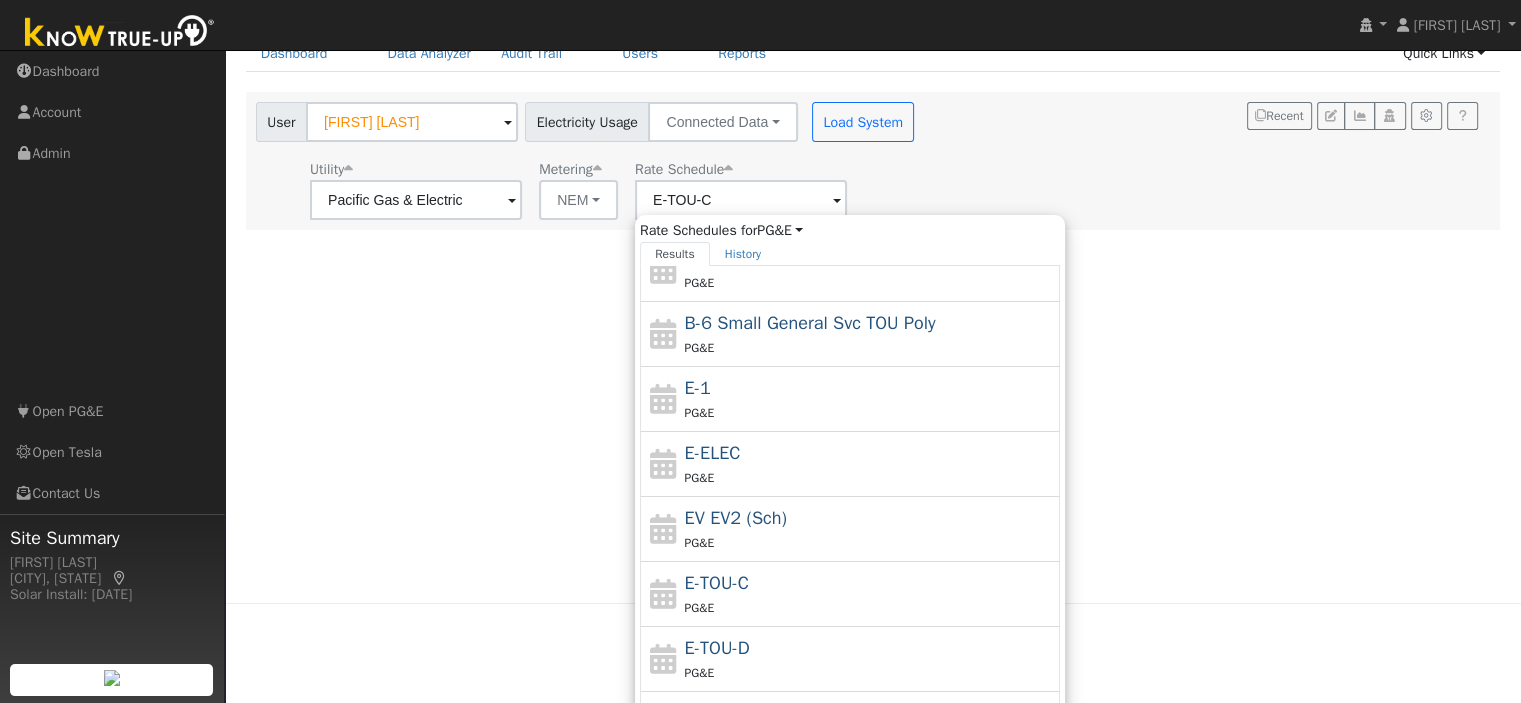 scroll, scrollTop: 0, scrollLeft: 0, axis: both 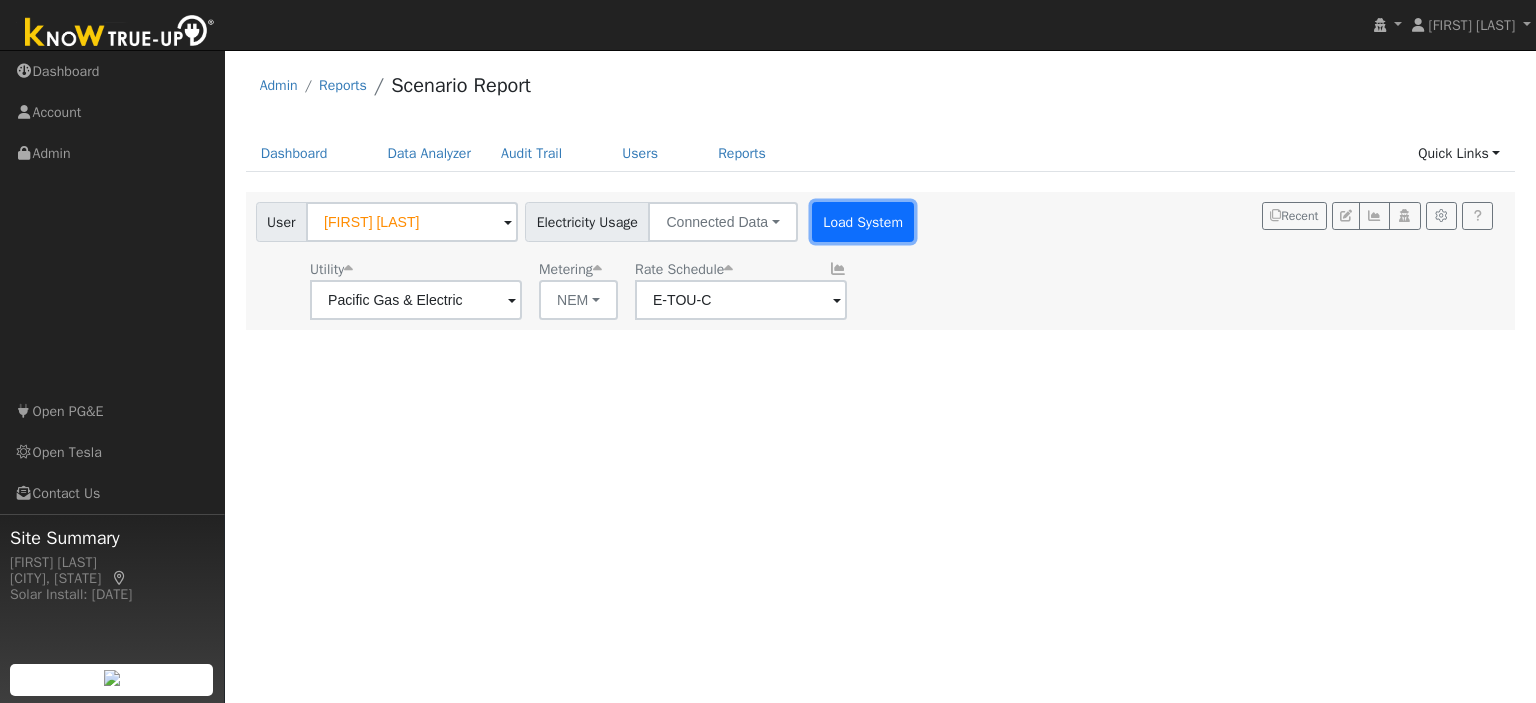 click on "Load System" at bounding box center (863, 222) 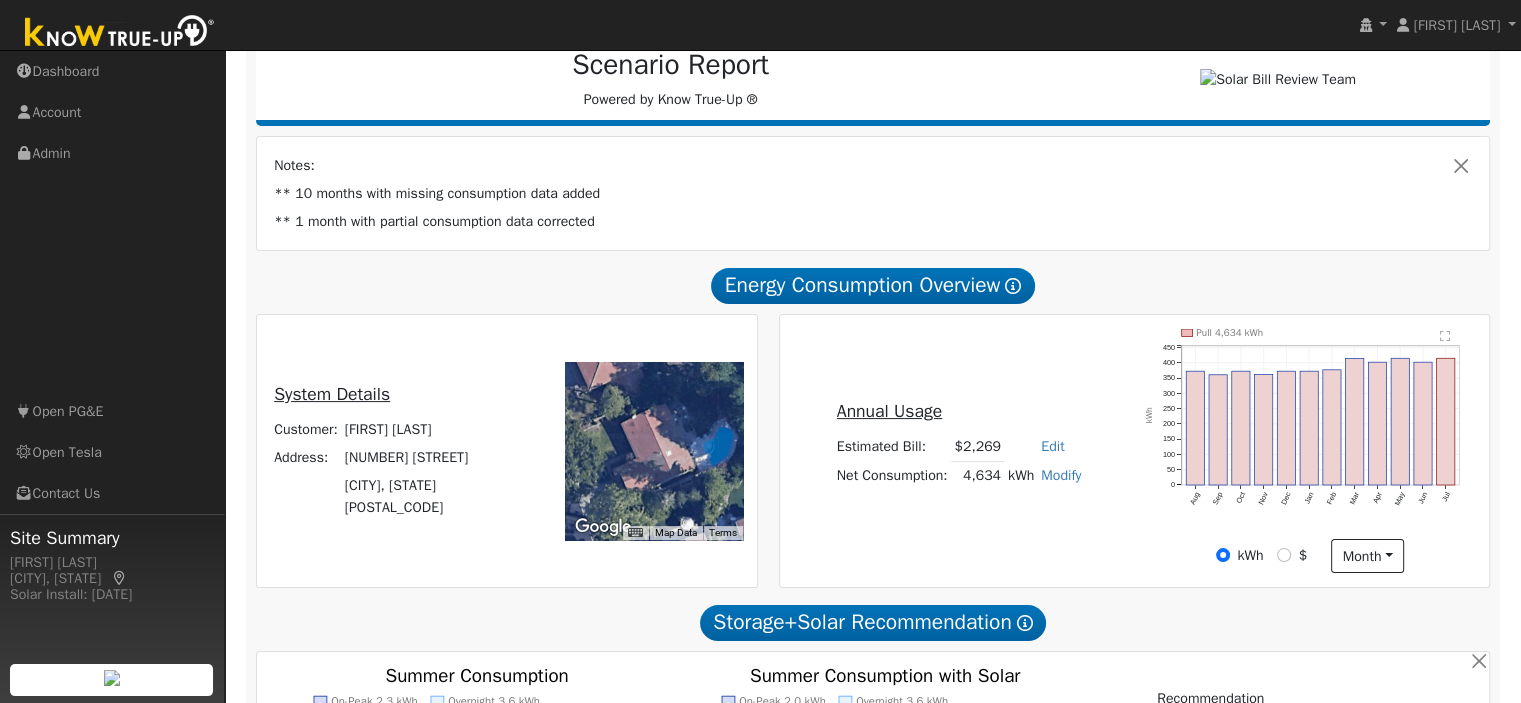 scroll, scrollTop: 234, scrollLeft: 0, axis: vertical 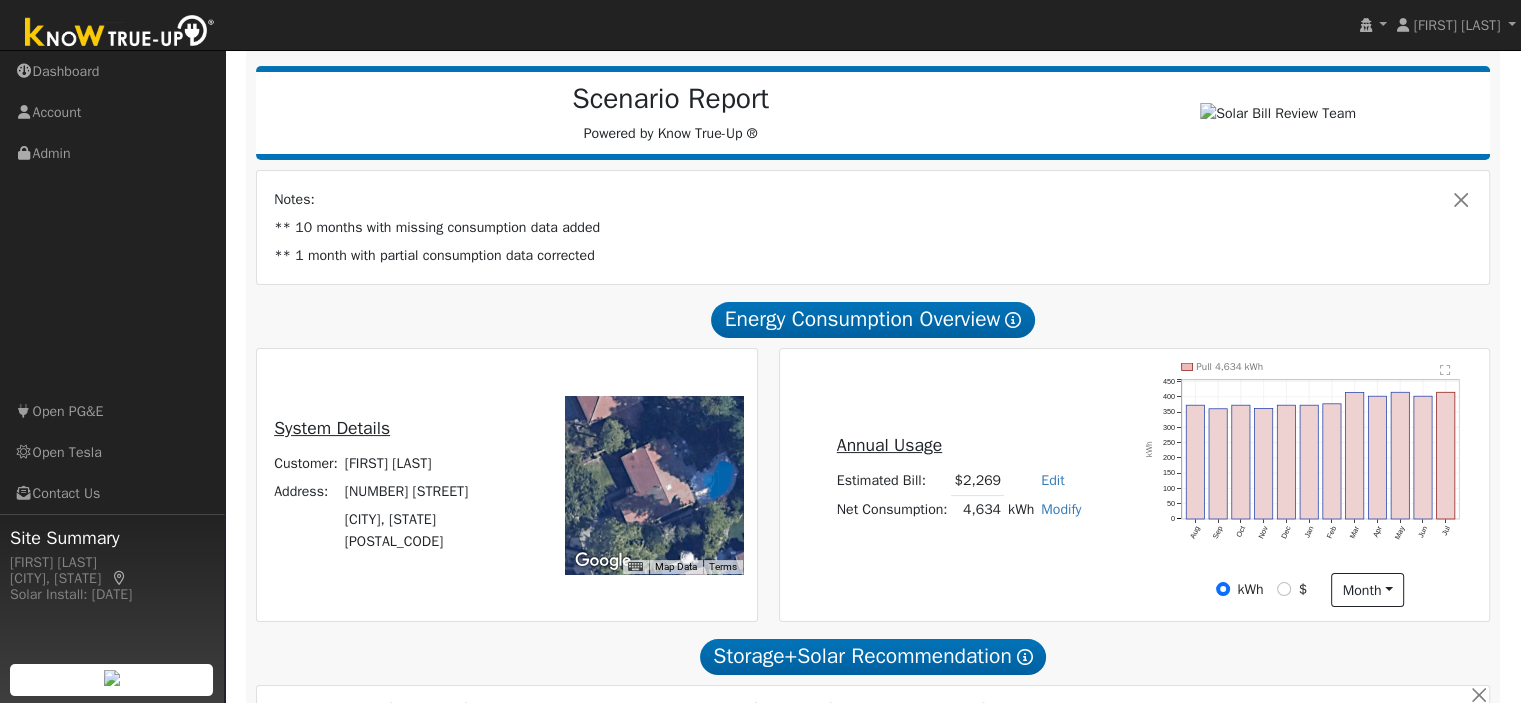 click on "Energy Consumption Overview  Show Help" at bounding box center [873, 320] 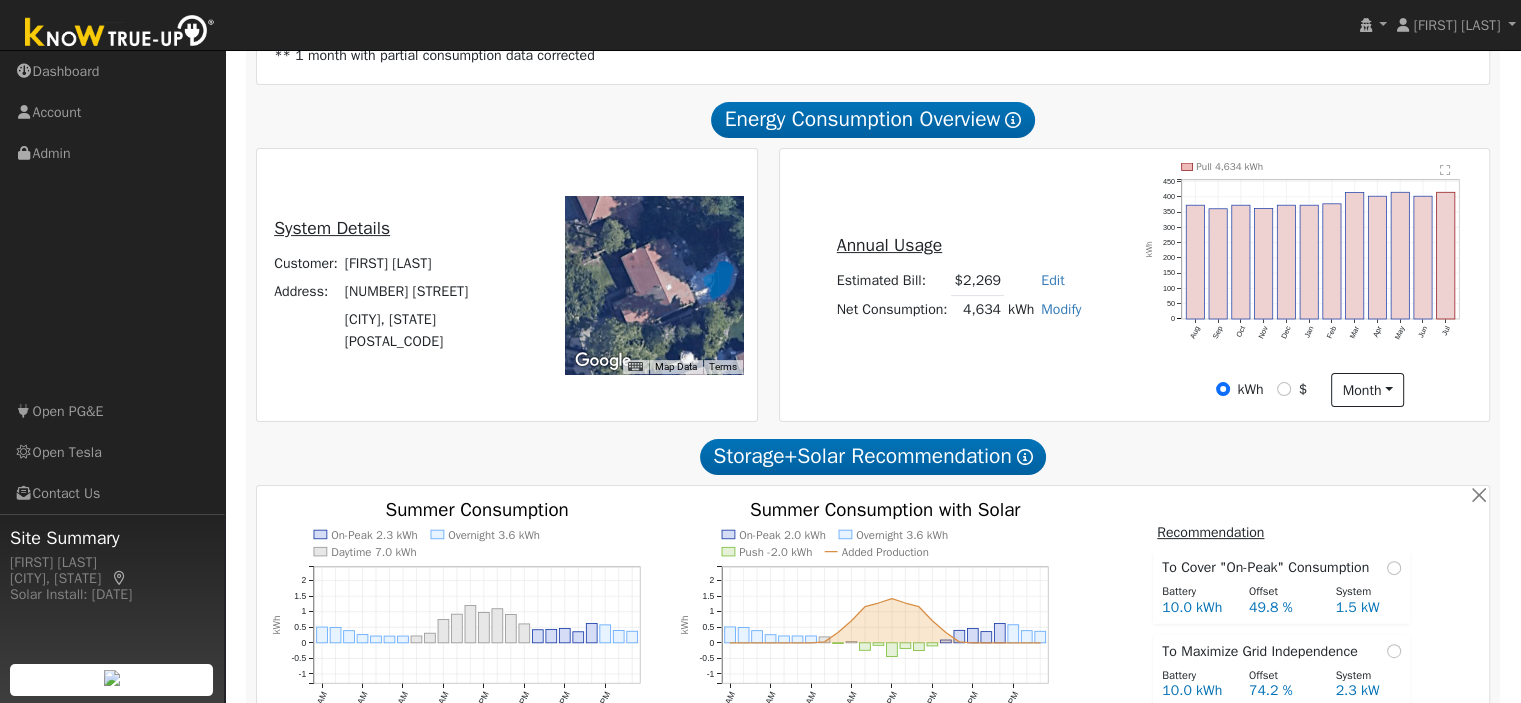 scroll, scrollTop: 334, scrollLeft: 0, axis: vertical 